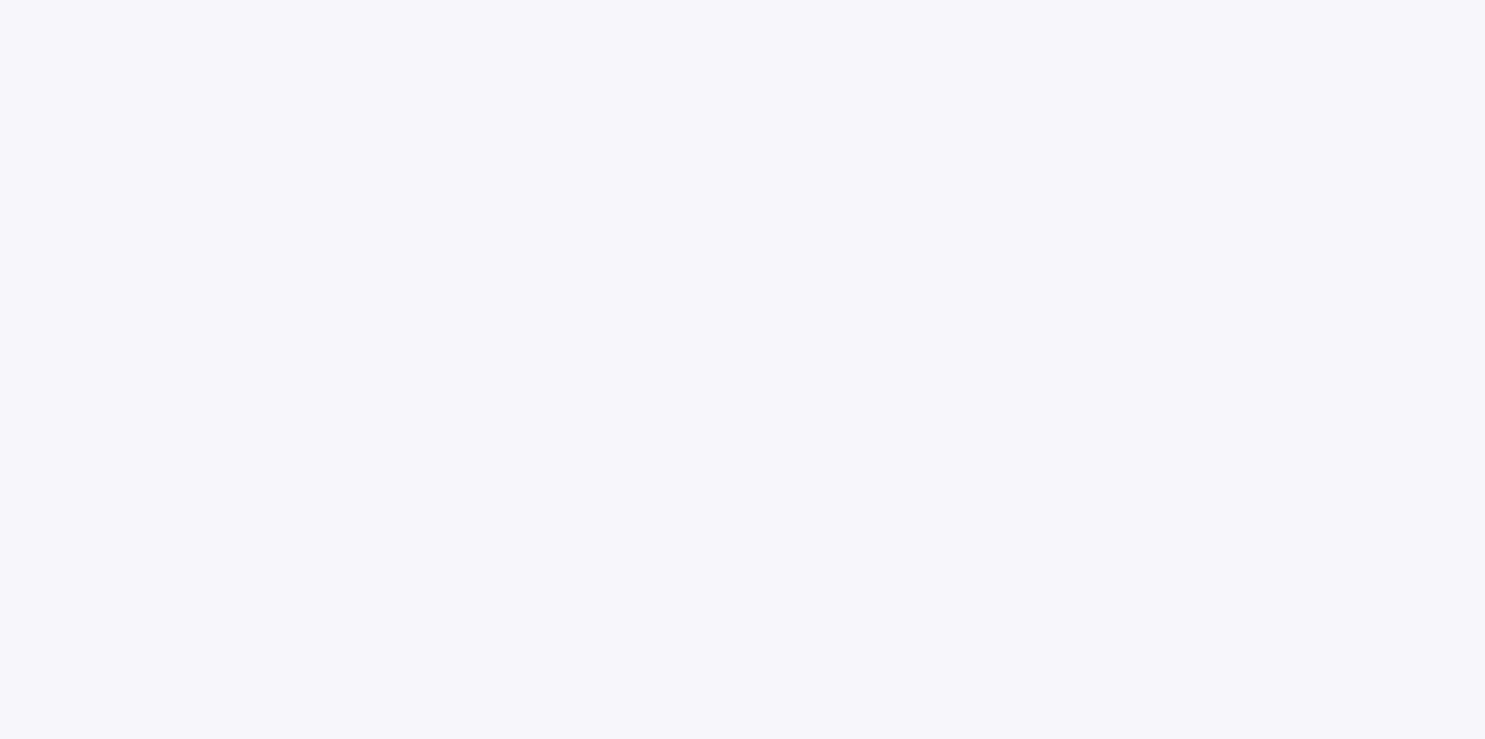 scroll, scrollTop: 0, scrollLeft: 0, axis: both 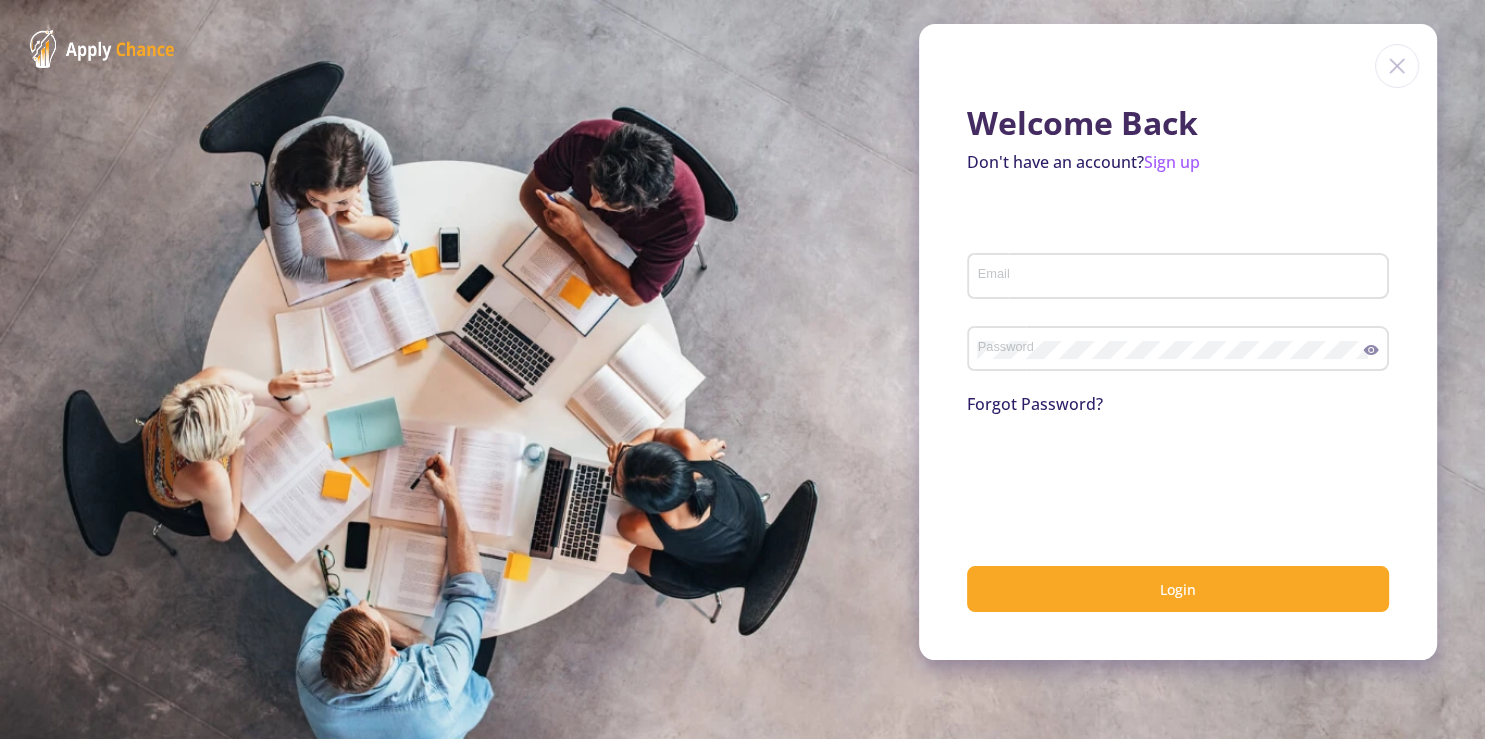 click on "Email" 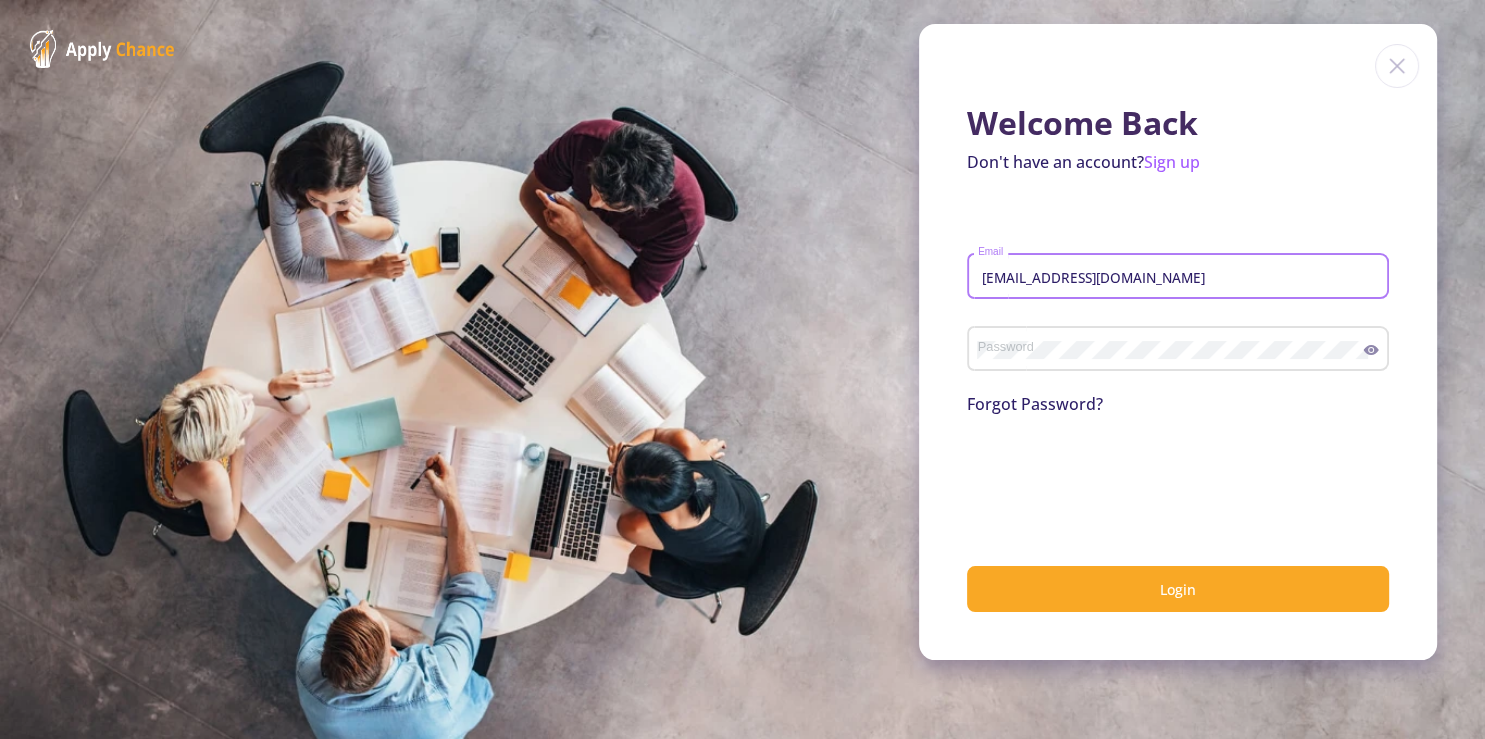 type on "[EMAIL_ADDRESS][DOMAIN_NAME]" 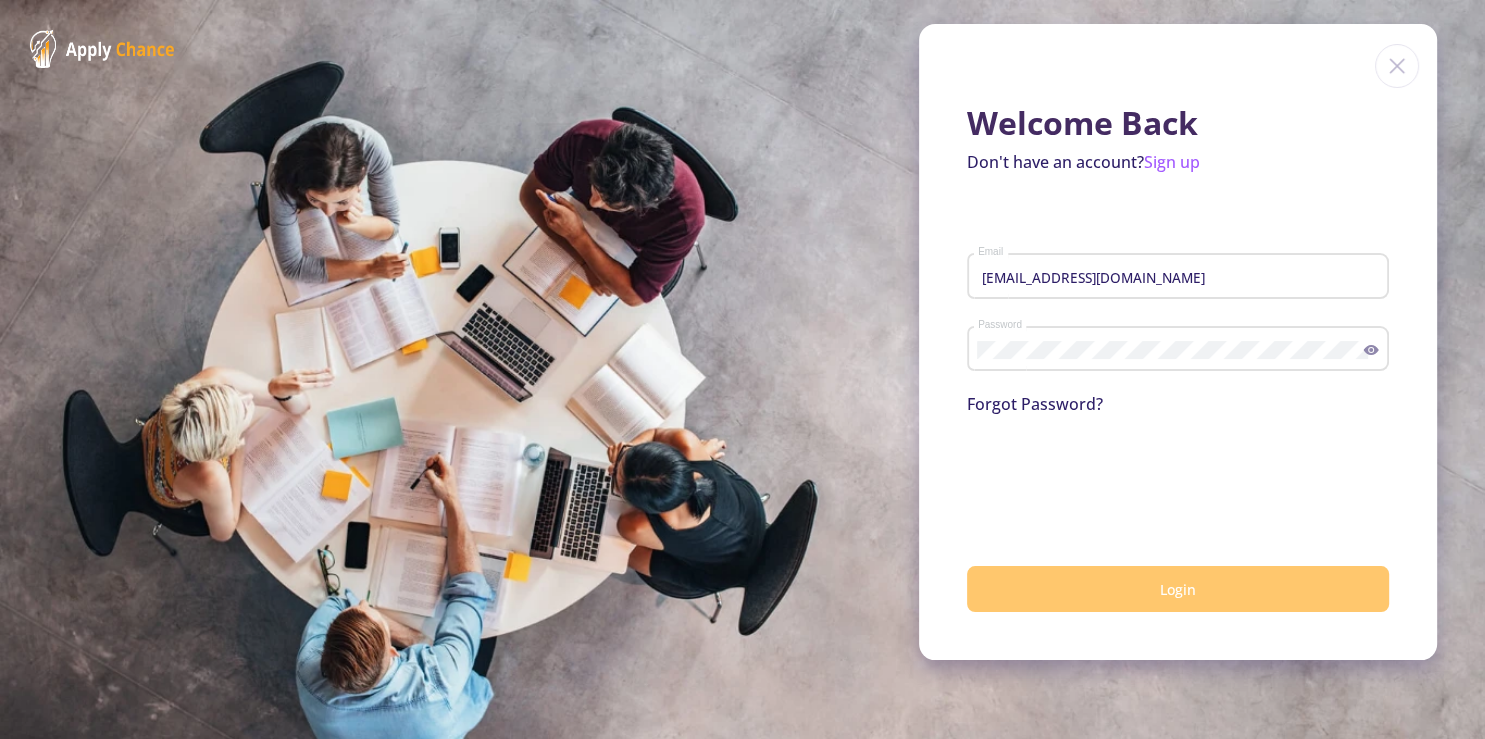 click on "Login" 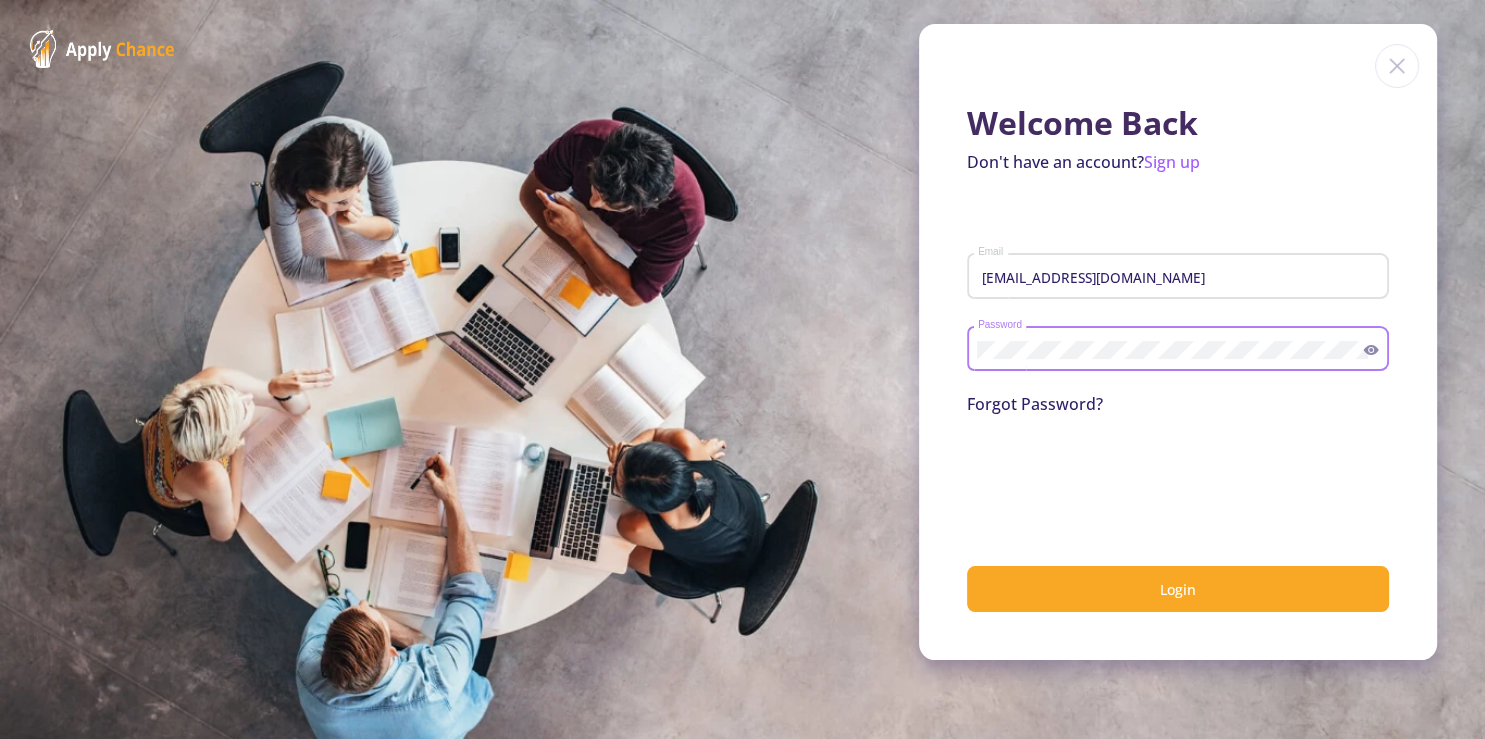 click on "Login" 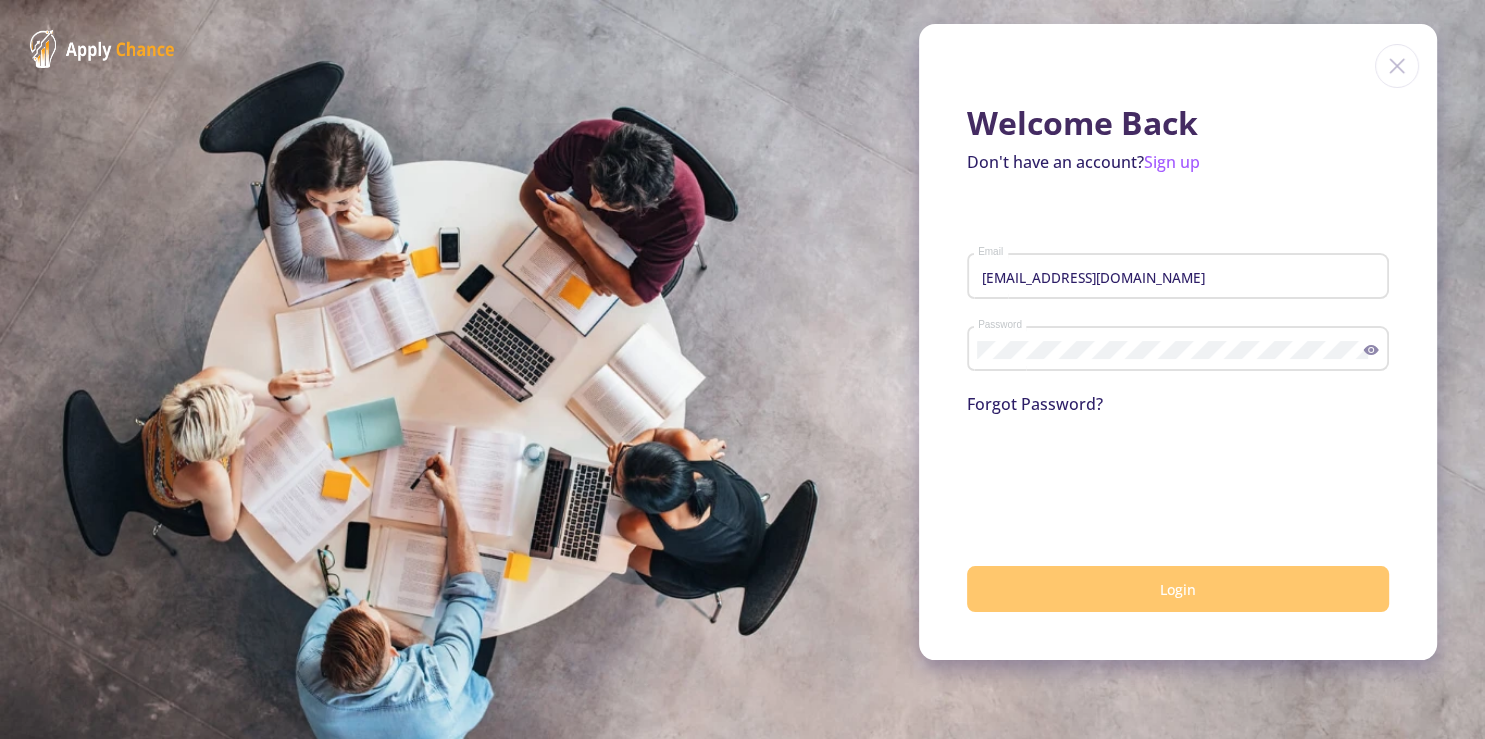 click on "Login" 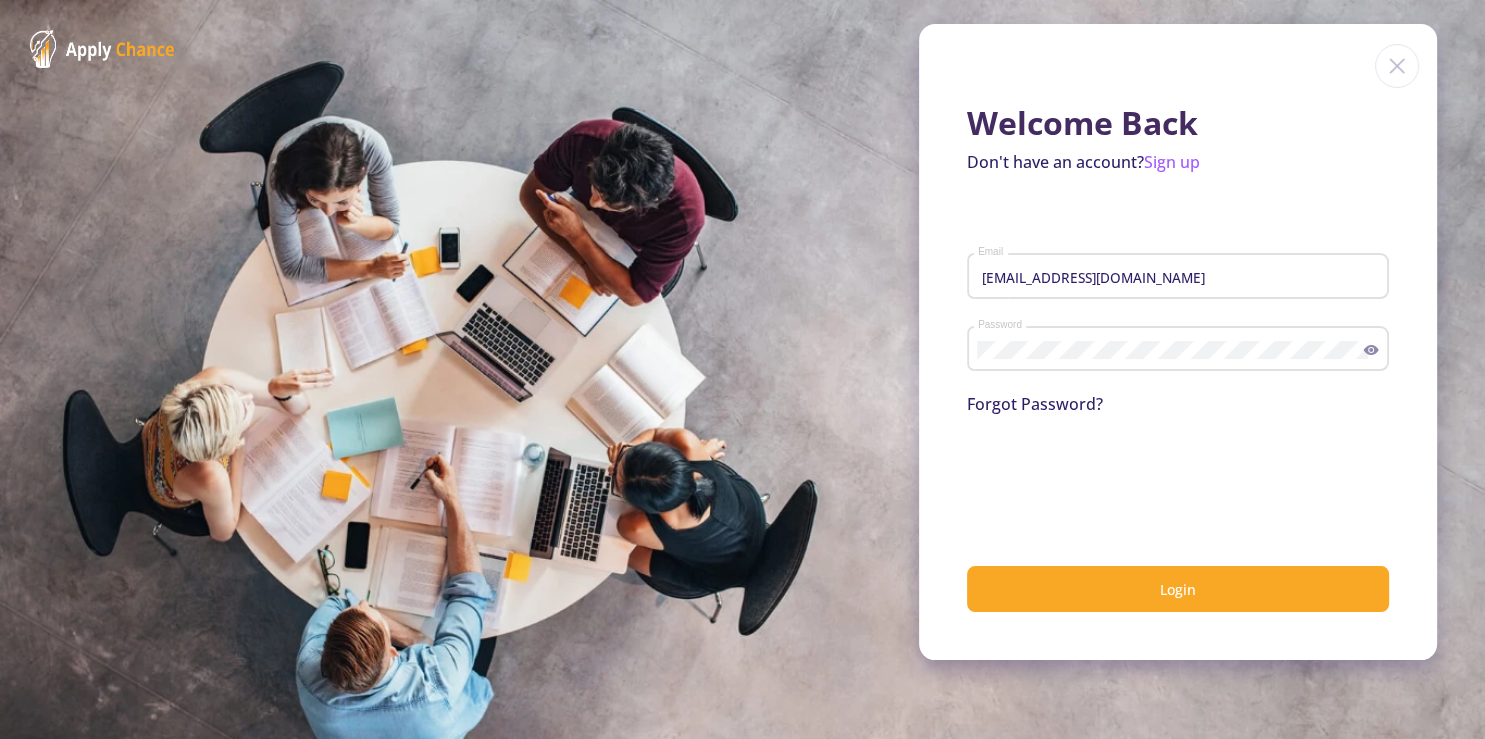 click 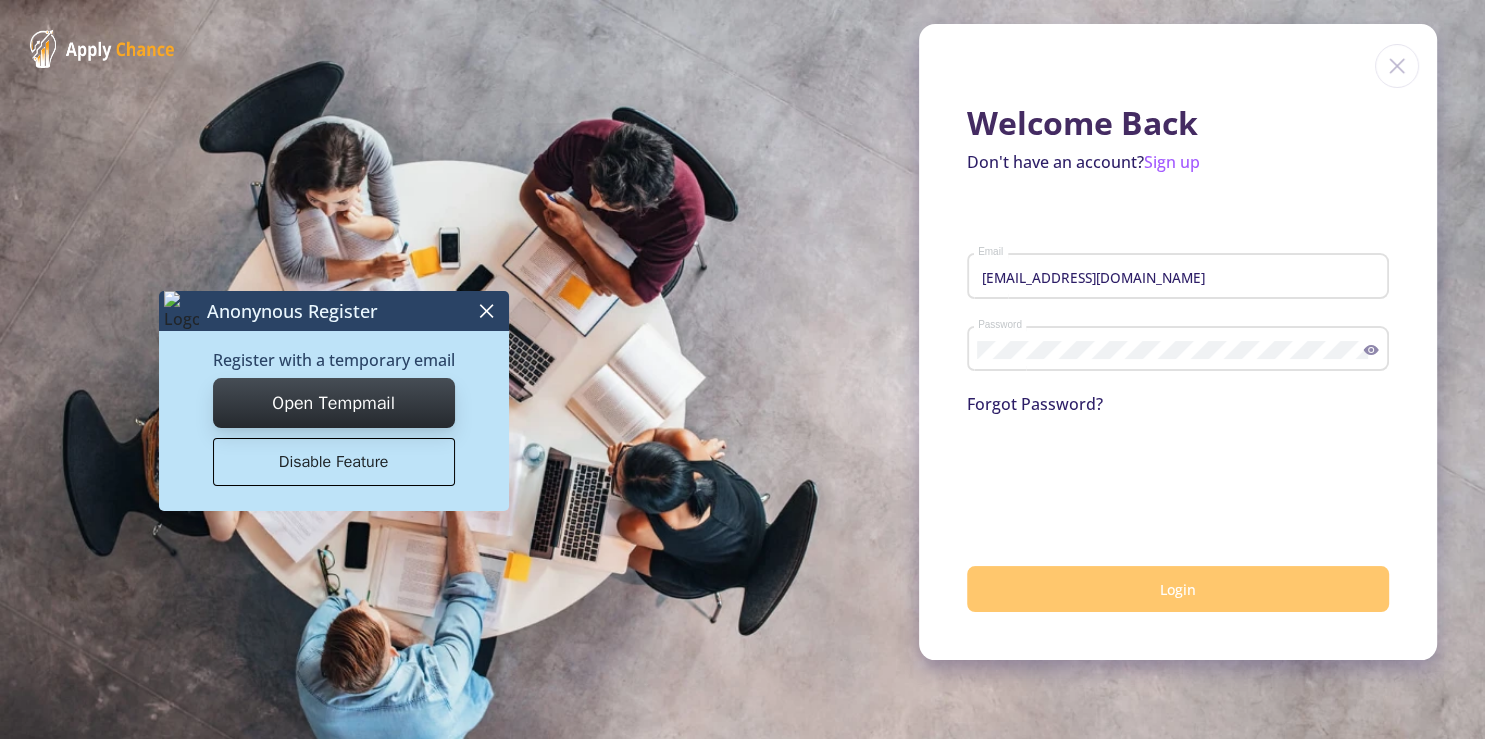 click on "Login" 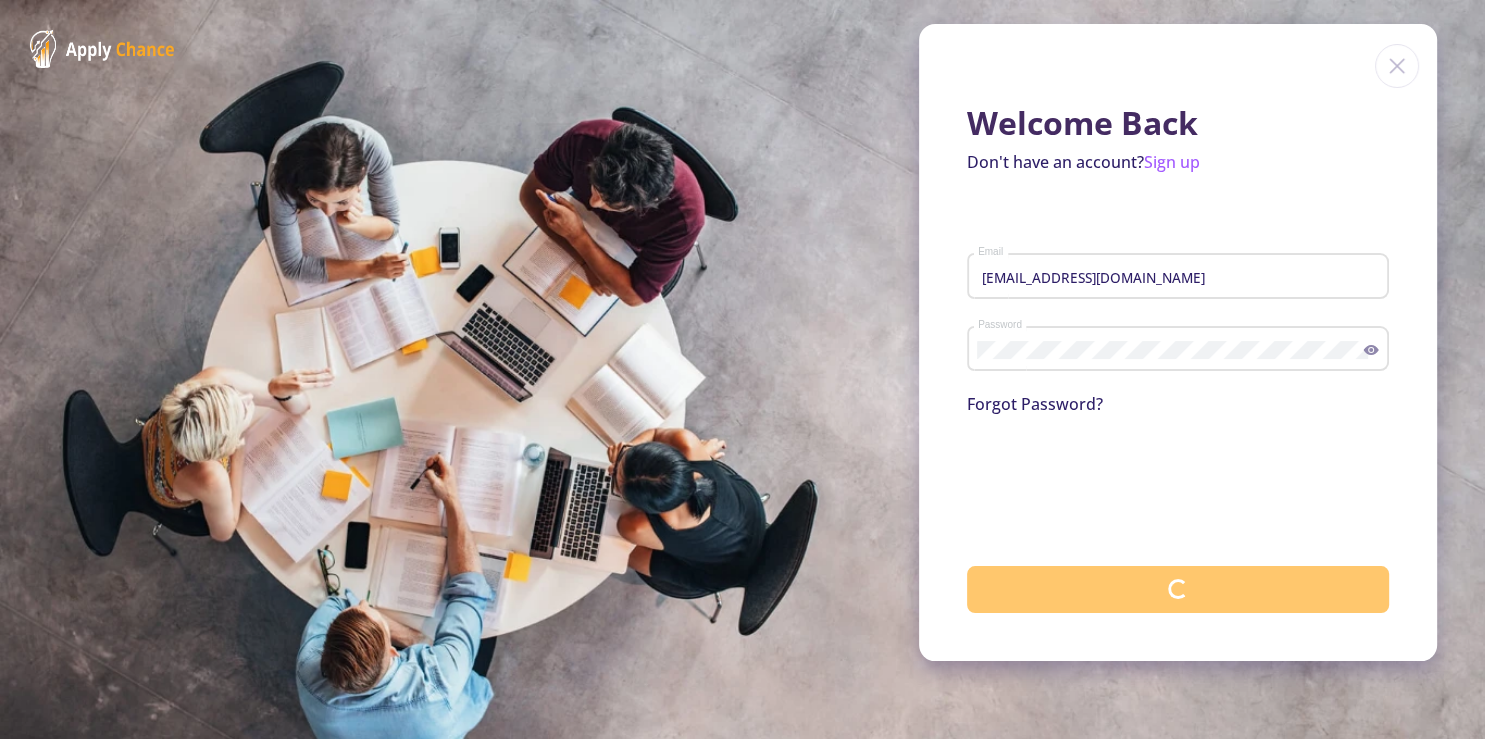click 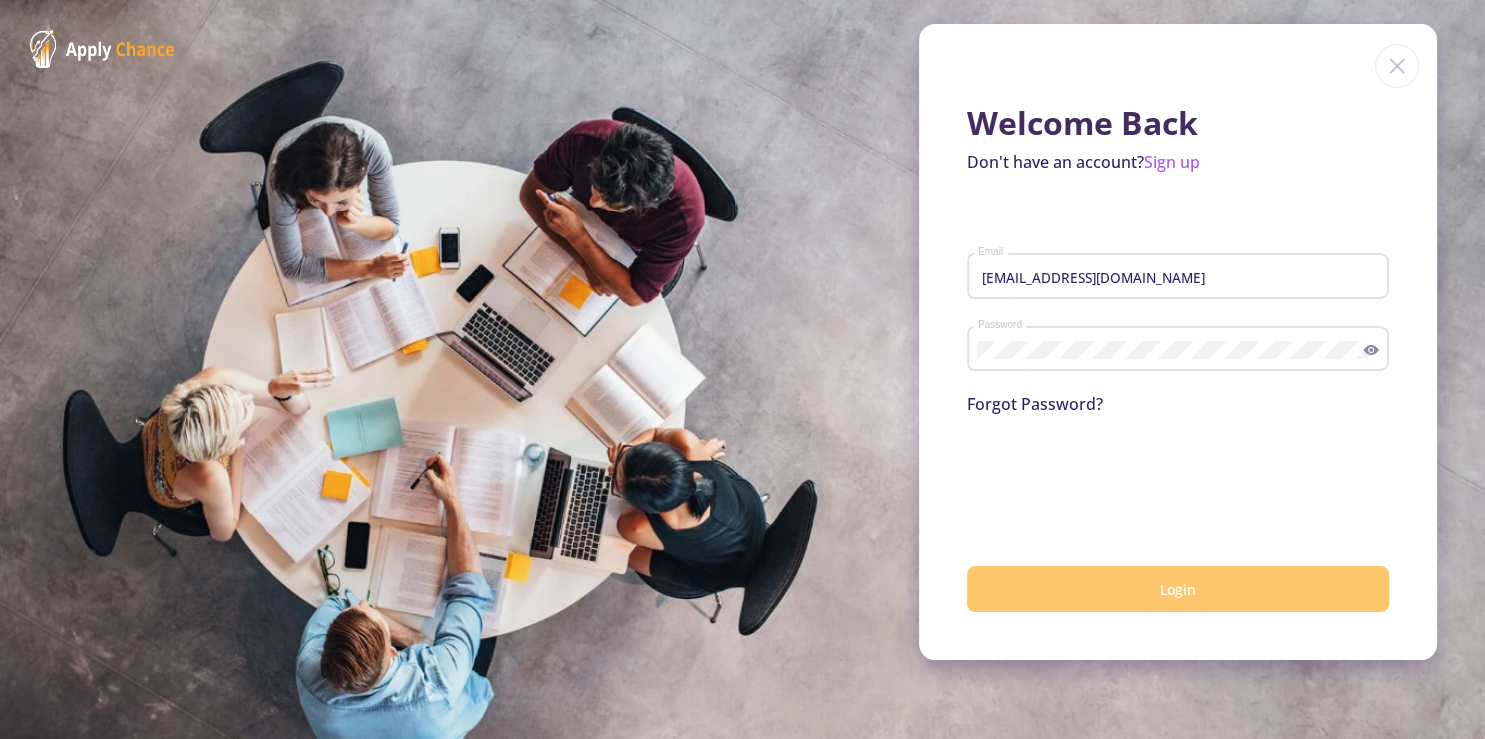 click on "Login" 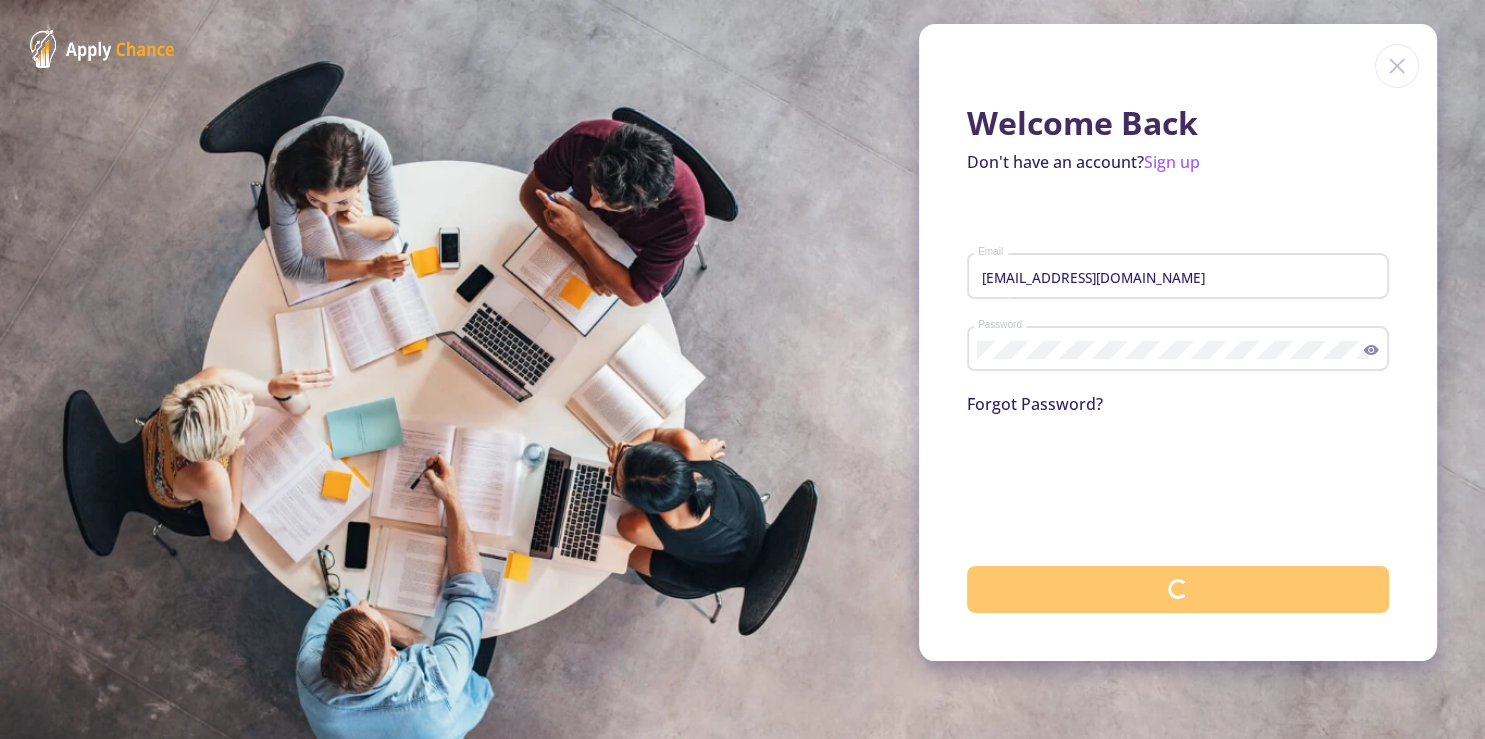 click 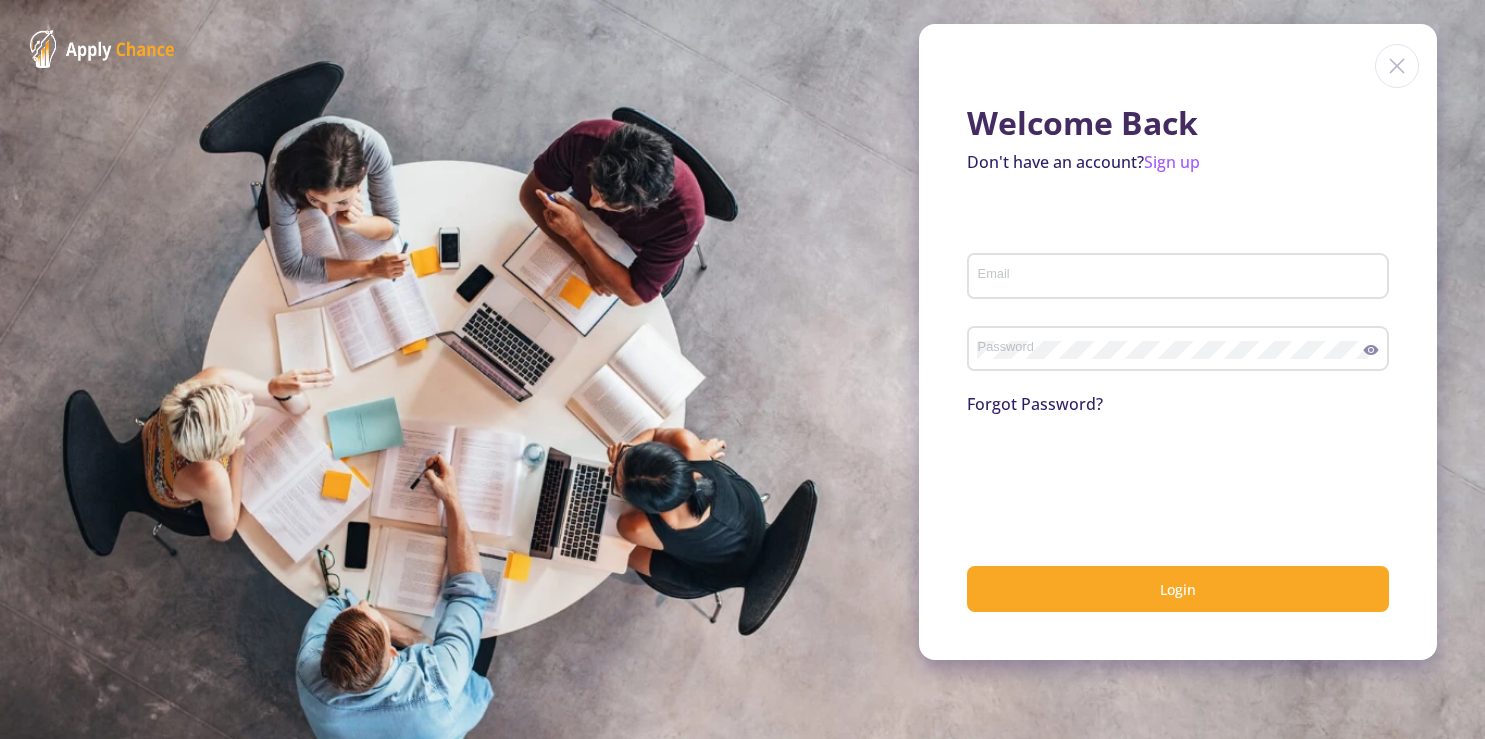 scroll, scrollTop: 0, scrollLeft: 0, axis: both 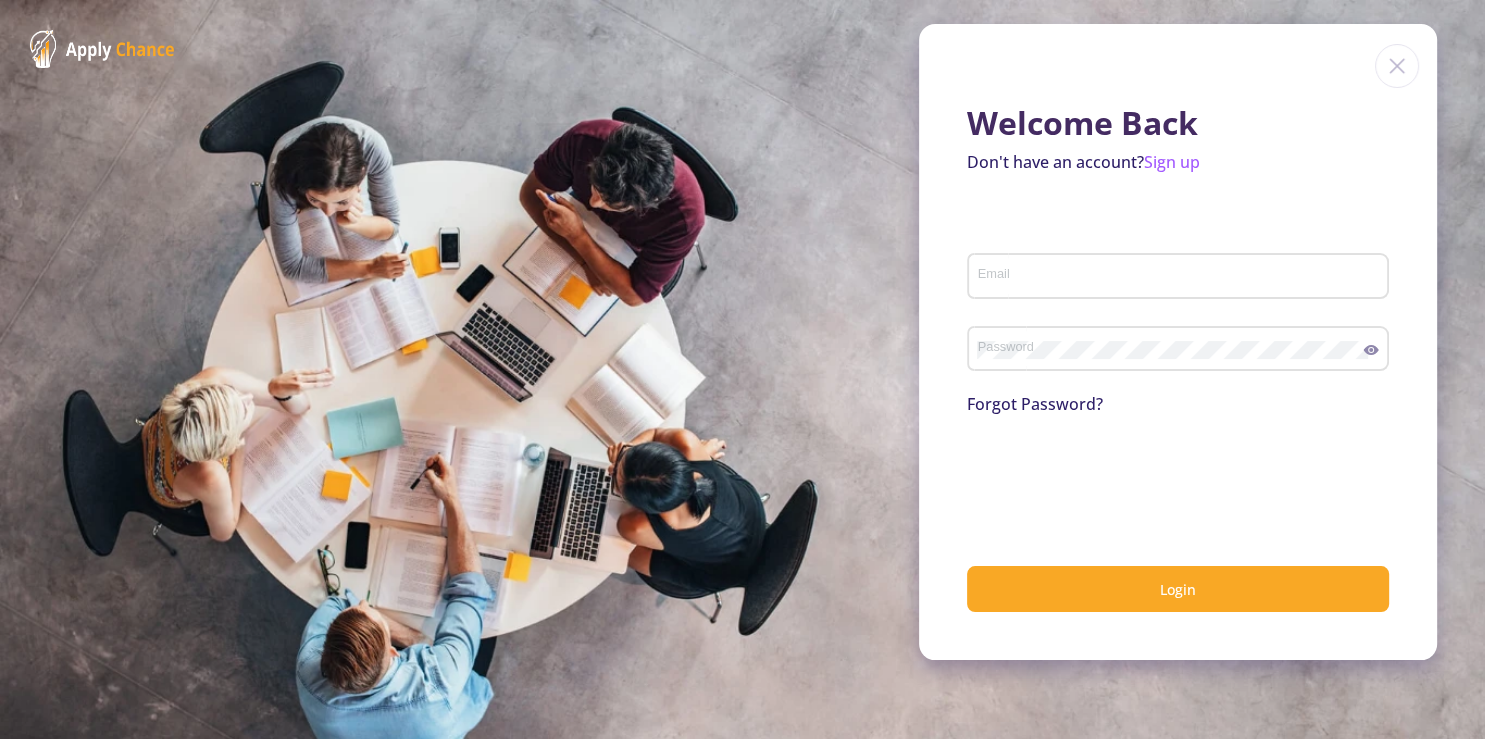 click on "Email" 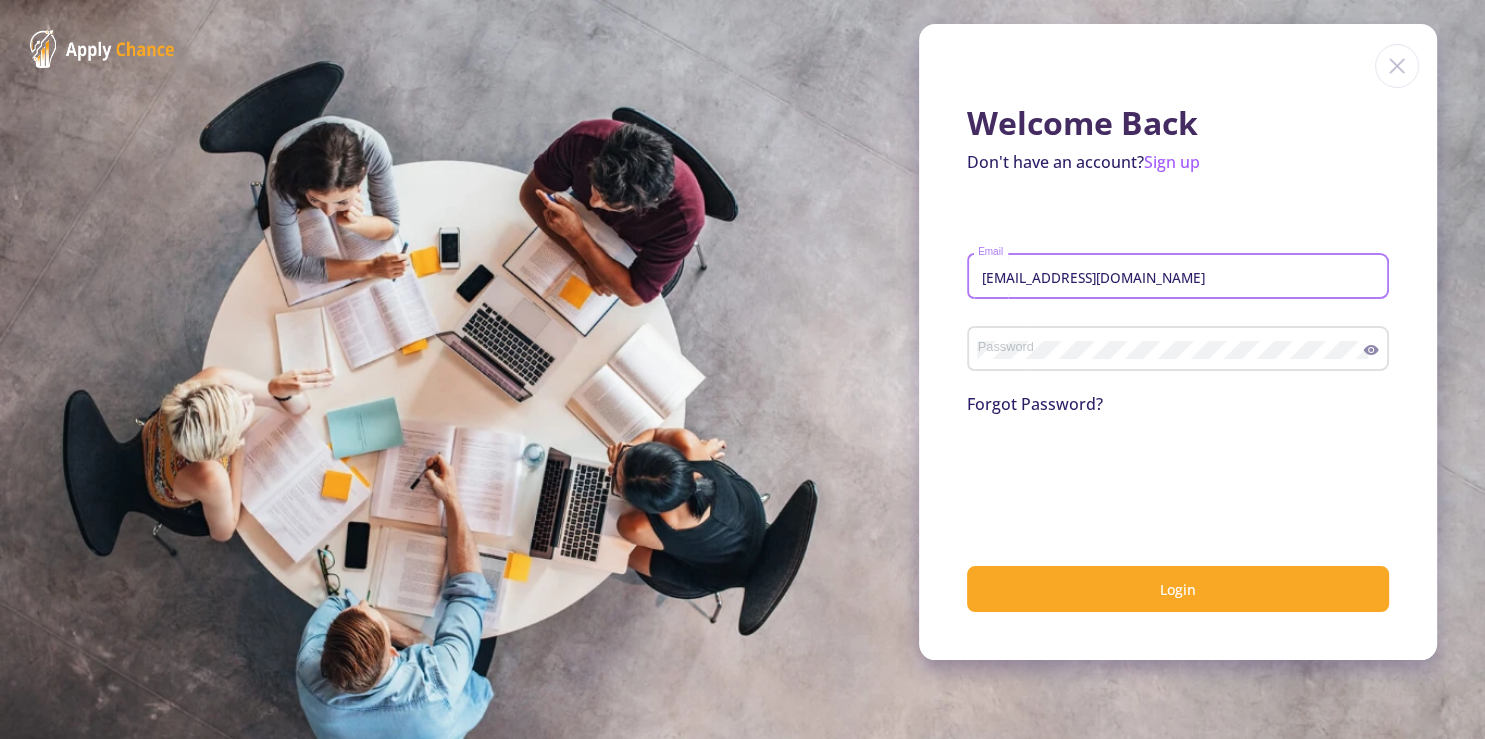 type on "[EMAIL_ADDRESS][DOMAIN_NAME]" 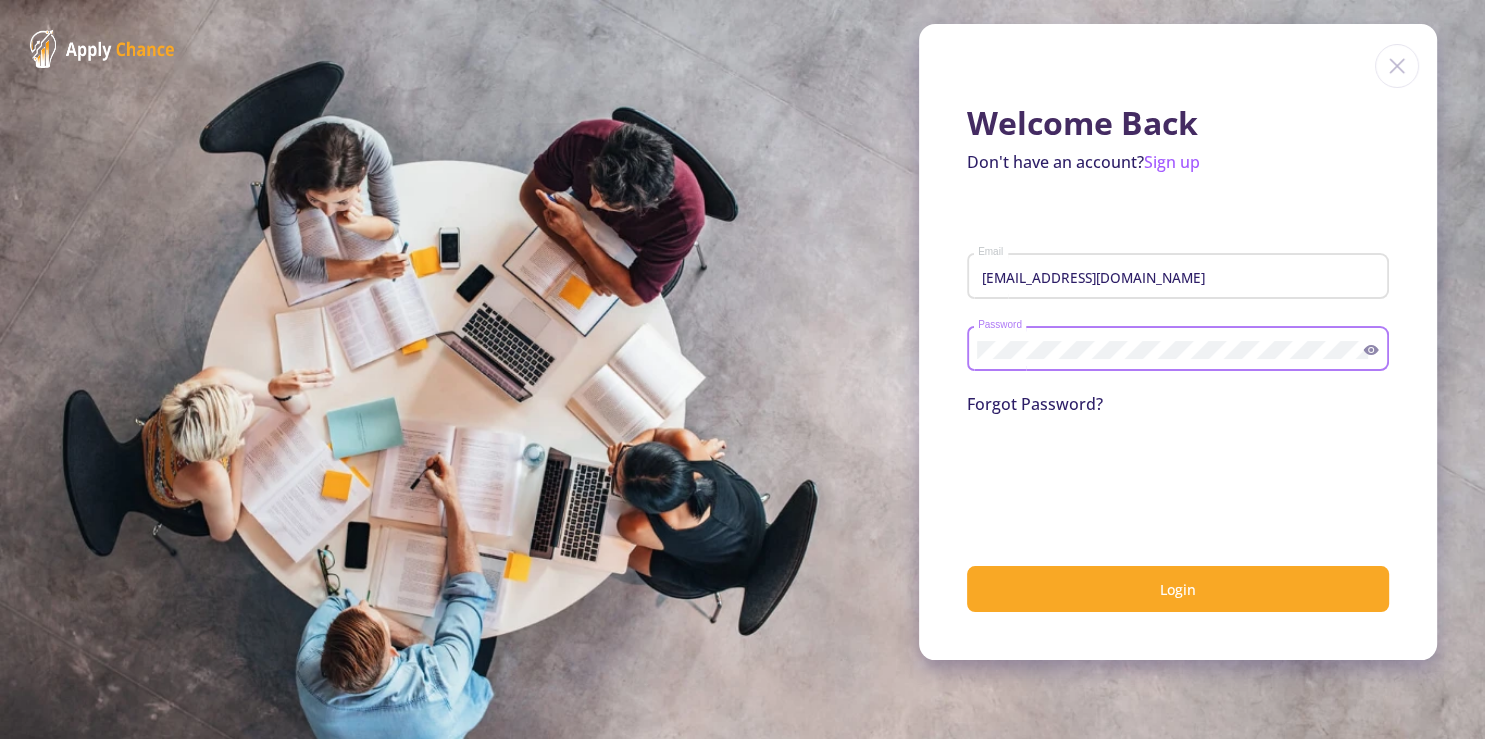 click on "Login" 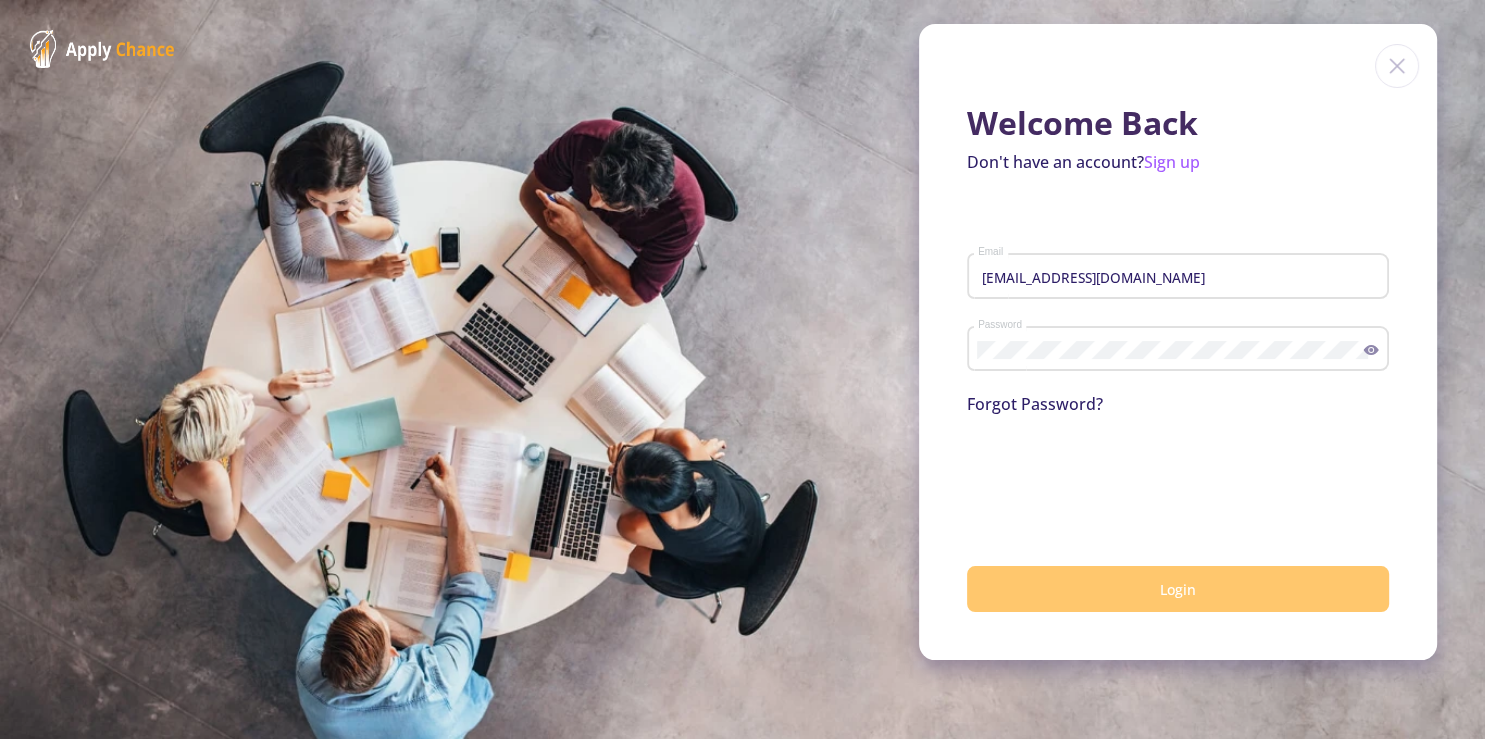 click on "Login" 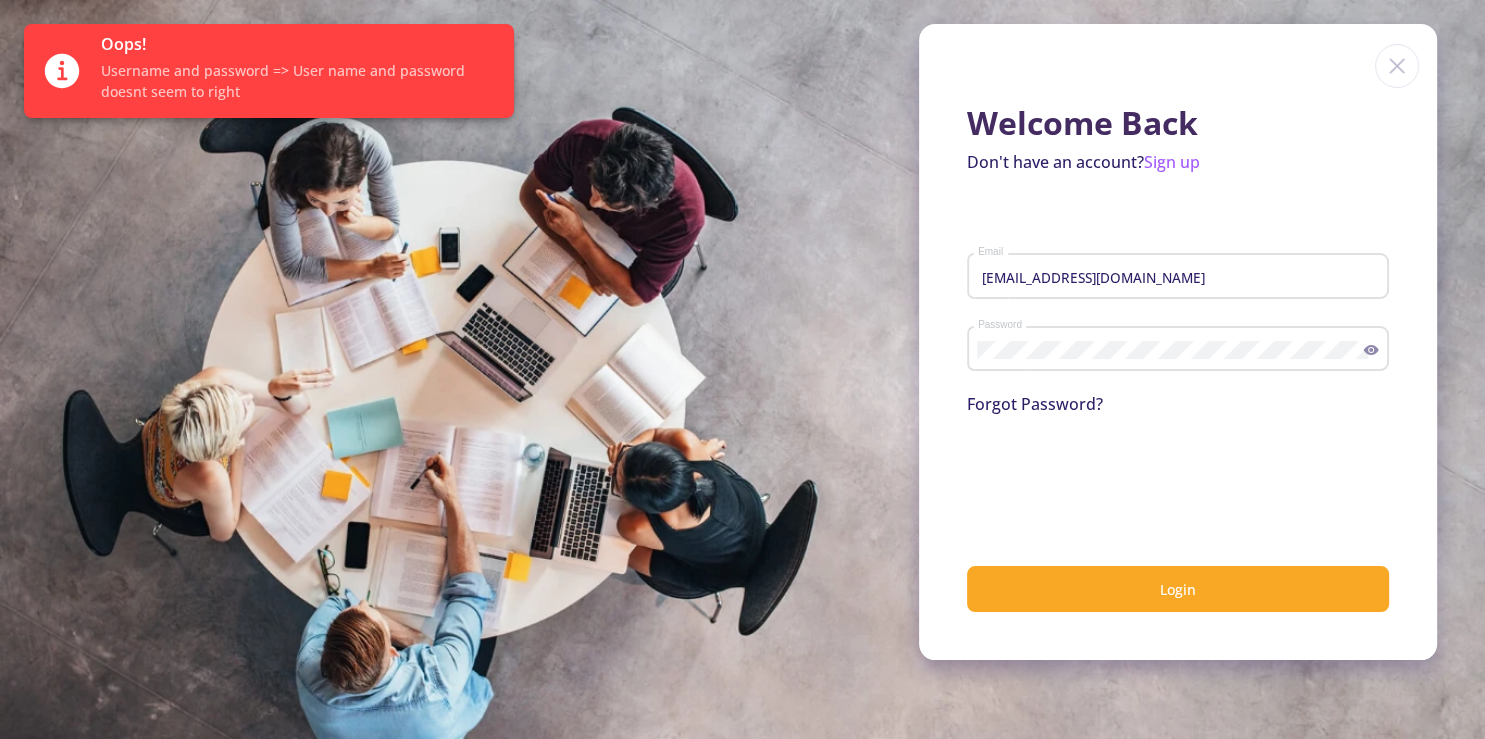 click 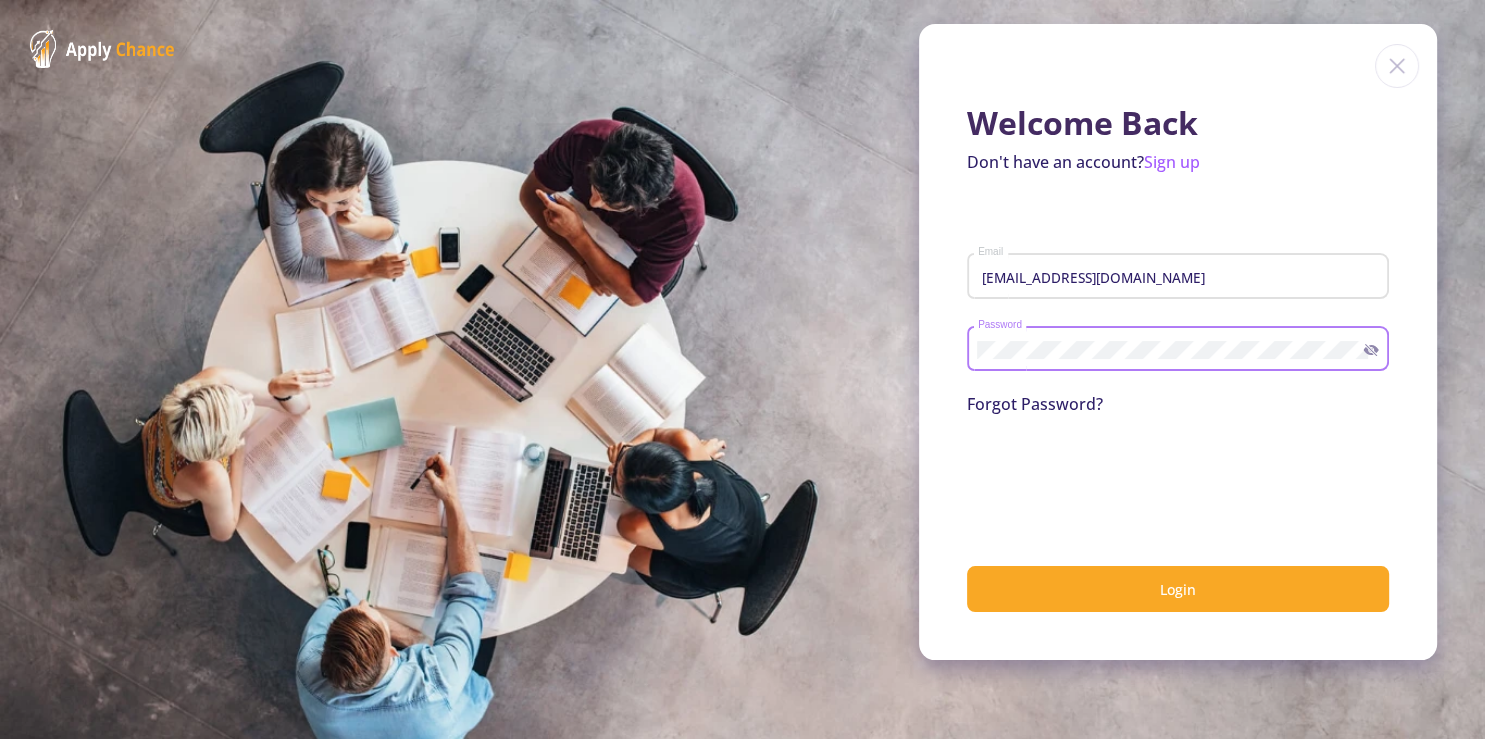 scroll, scrollTop: 0, scrollLeft: 0, axis: both 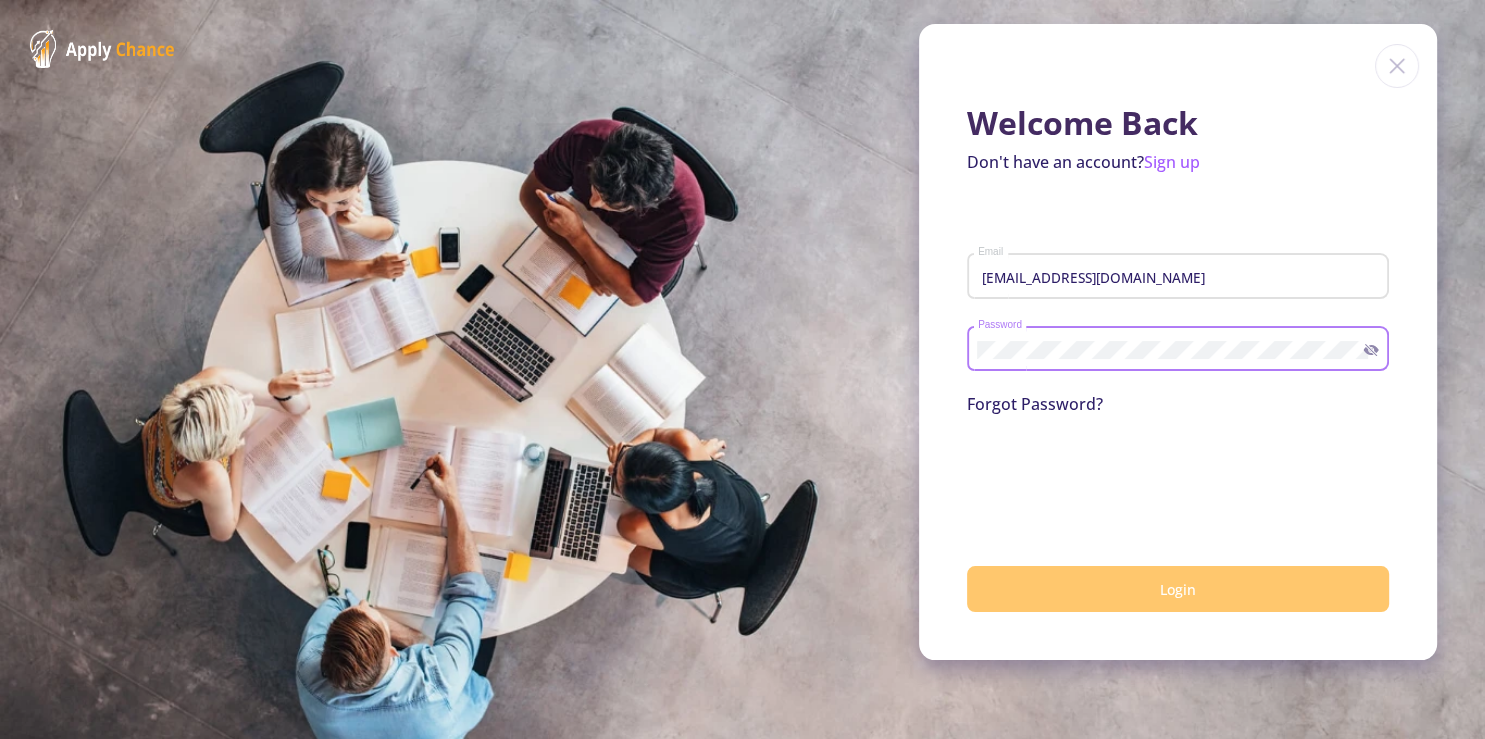 click on "Login" 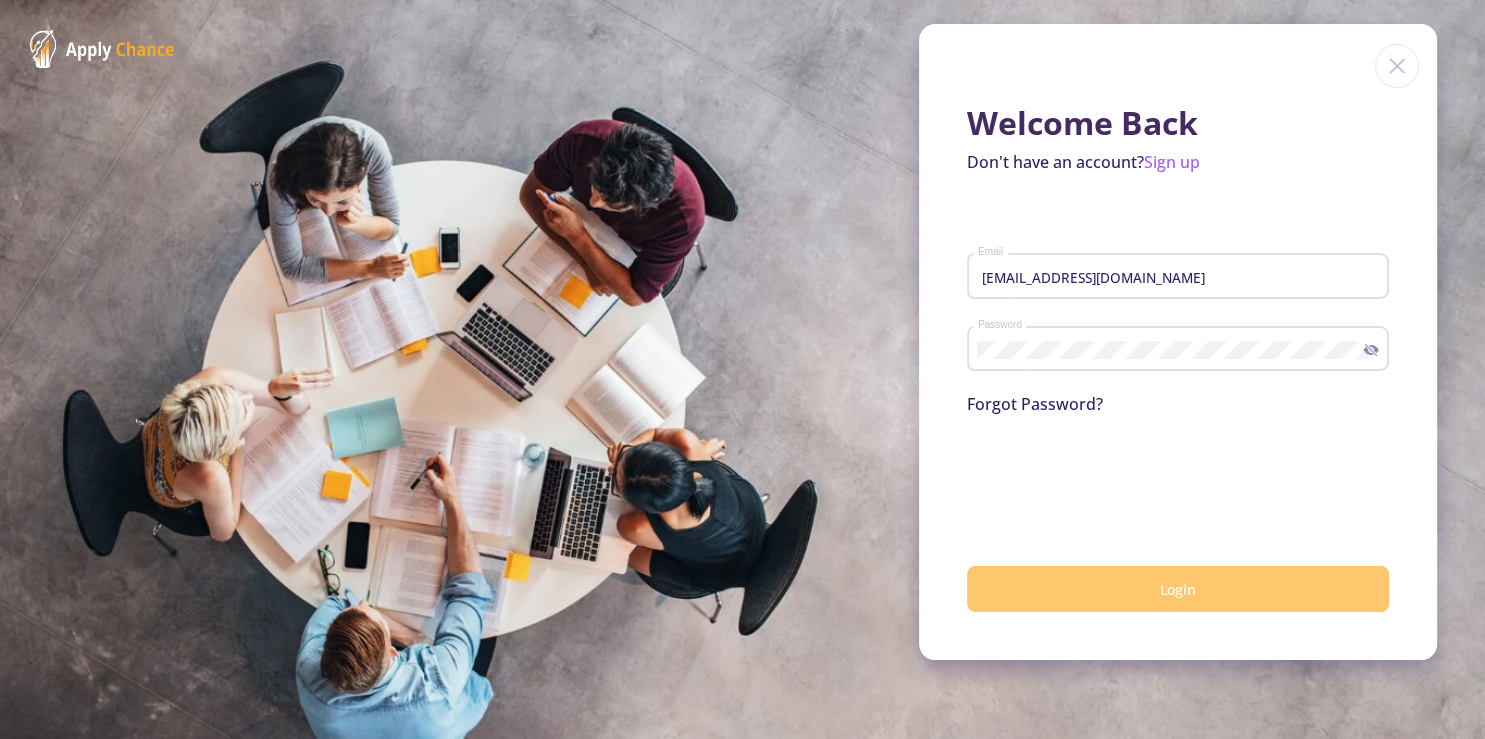 click on "Login" 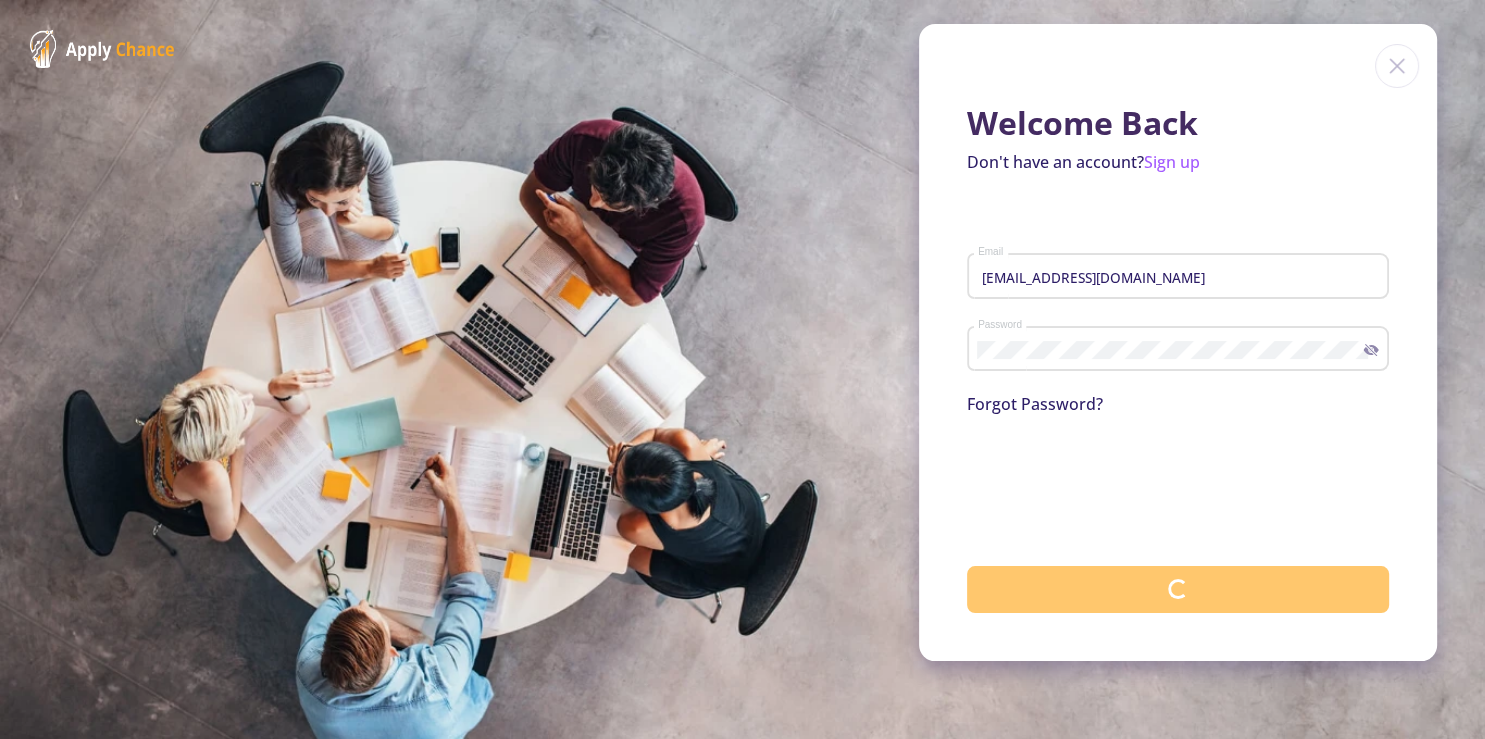 click 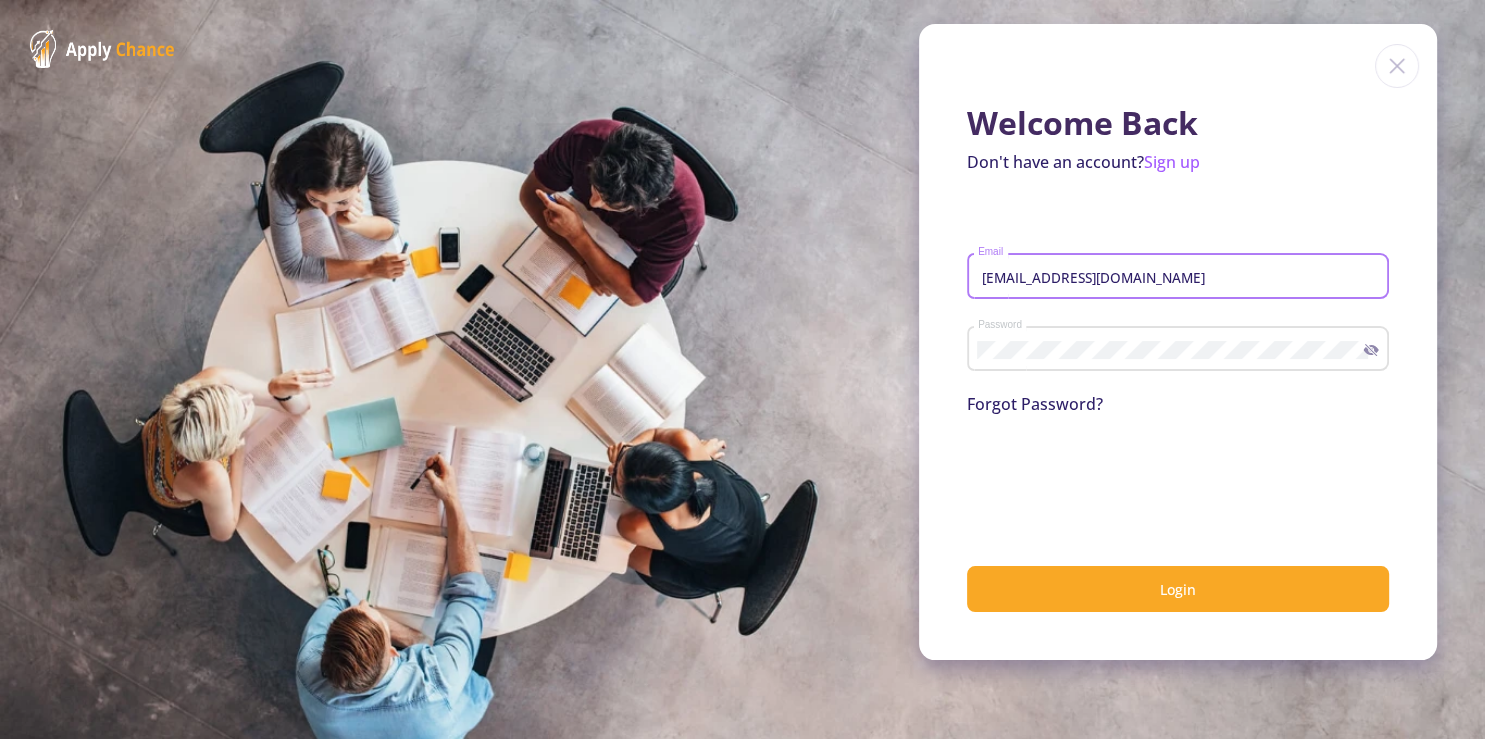 drag, startPoint x: 1146, startPoint y: 276, endPoint x: 954, endPoint y: 278, distance: 192.01042 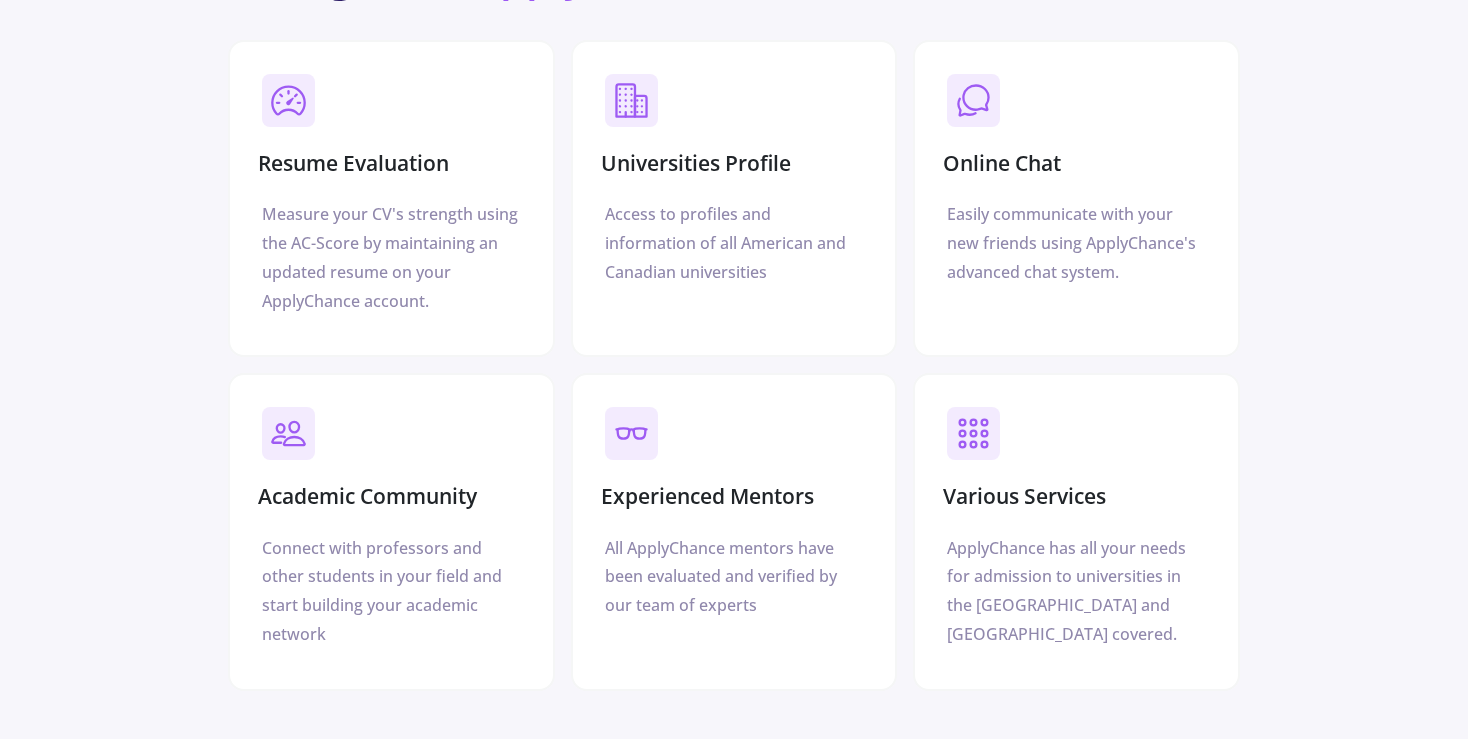 scroll, scrollTop: 6370, scrollLeft: 0, axis: vertical 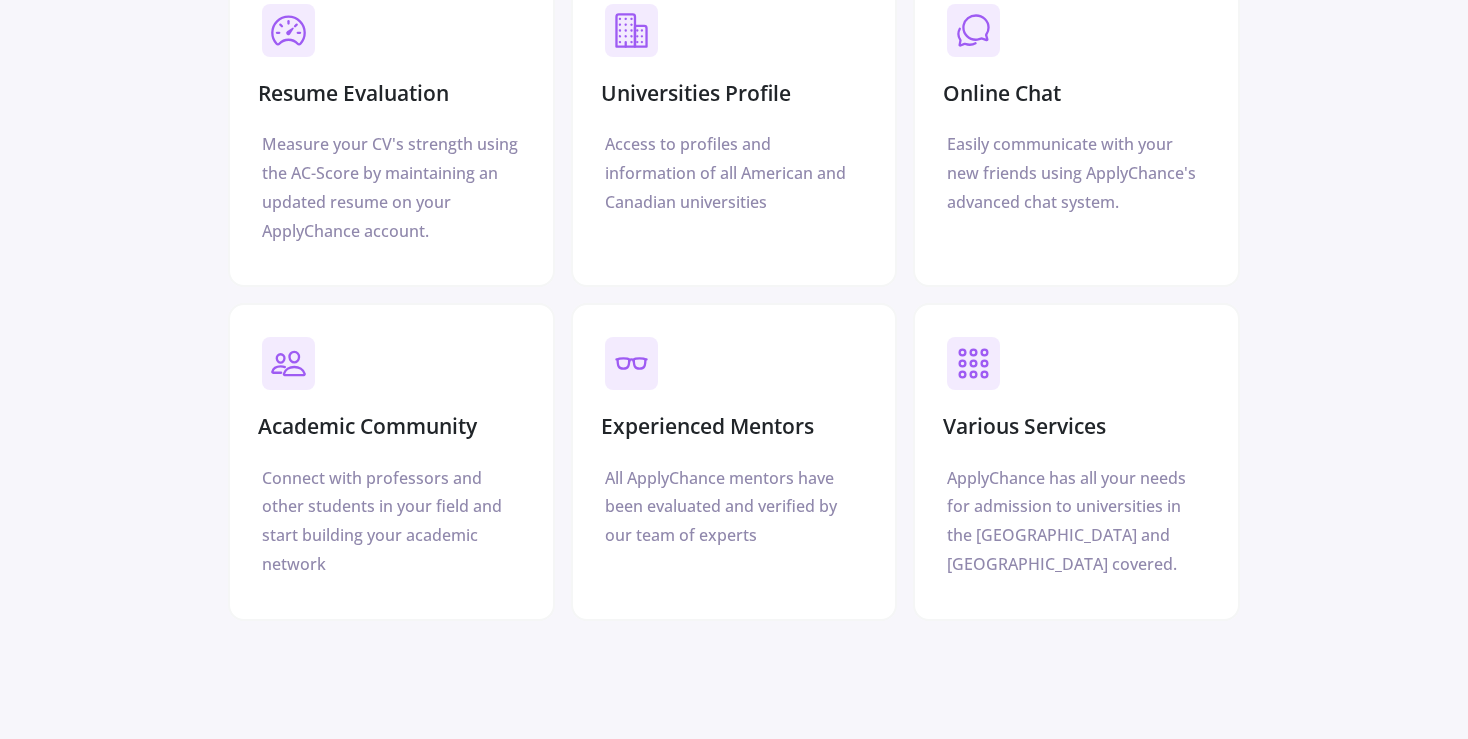 click 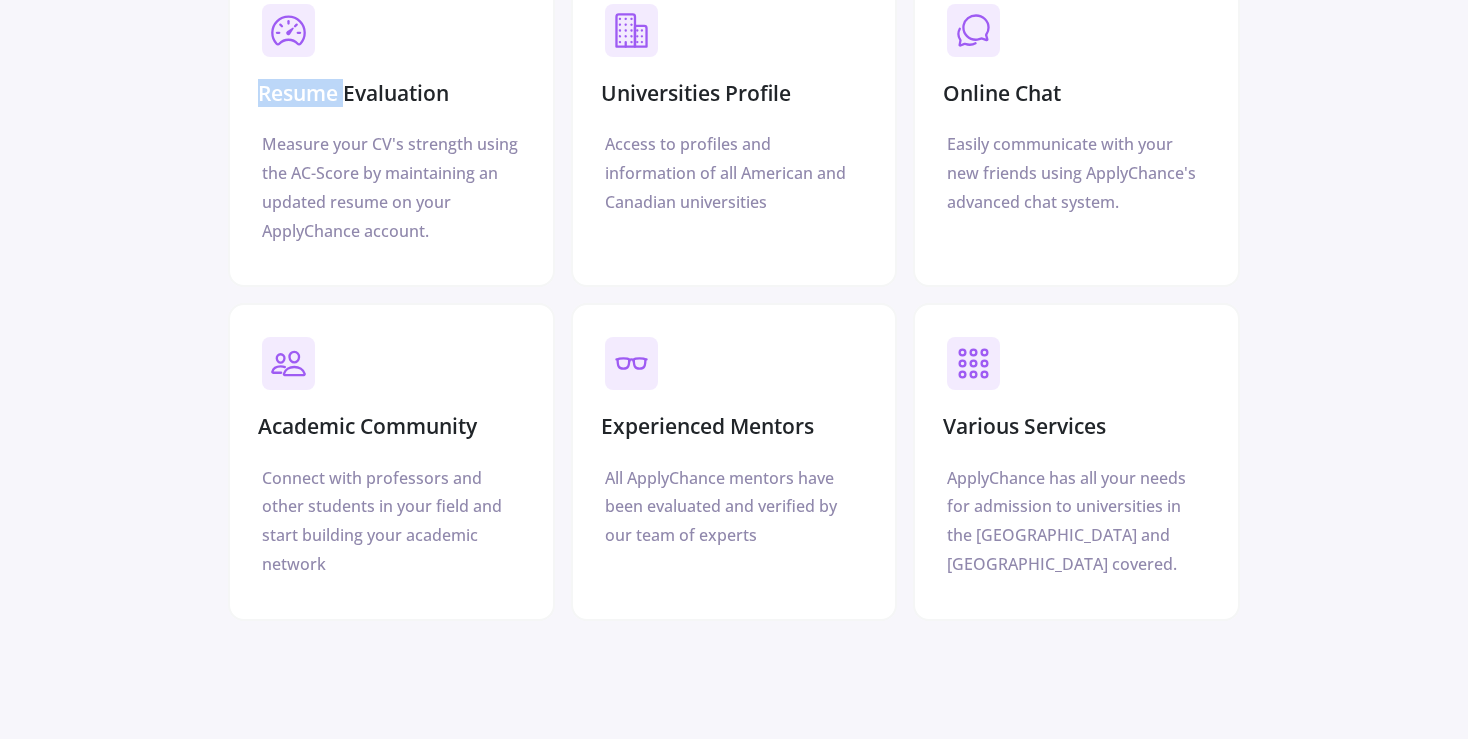 click on "Resume Evaluation" 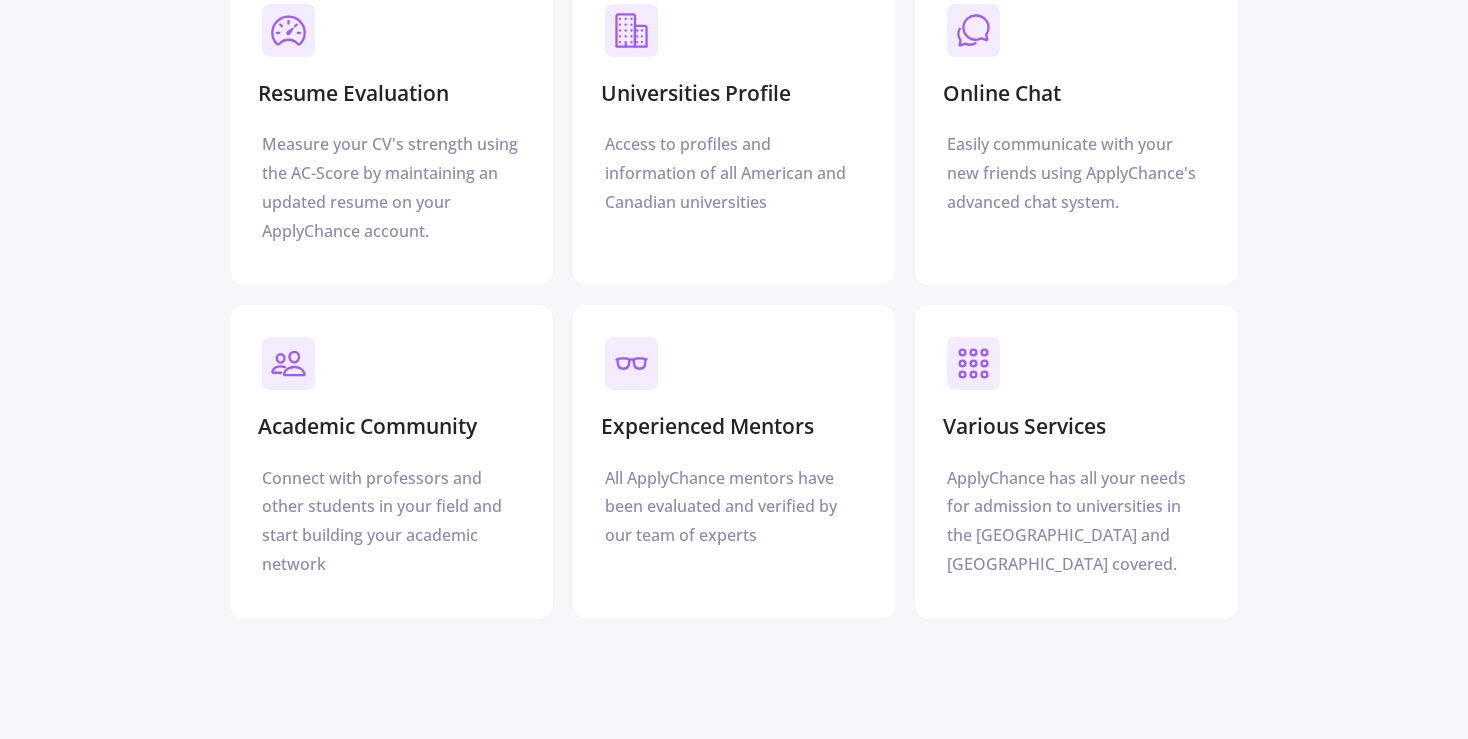 click on "Resume Evaluation" 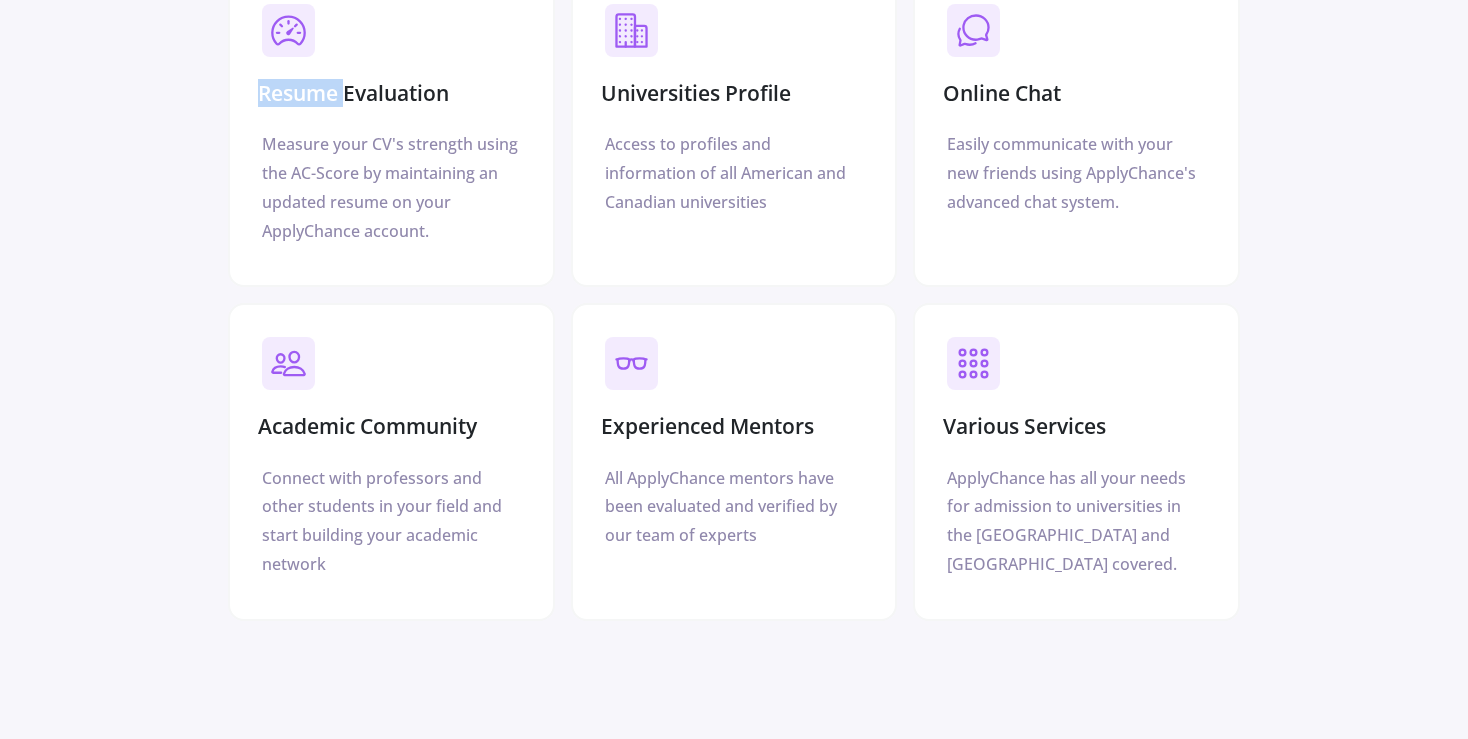 click on "Resume Evaluation" 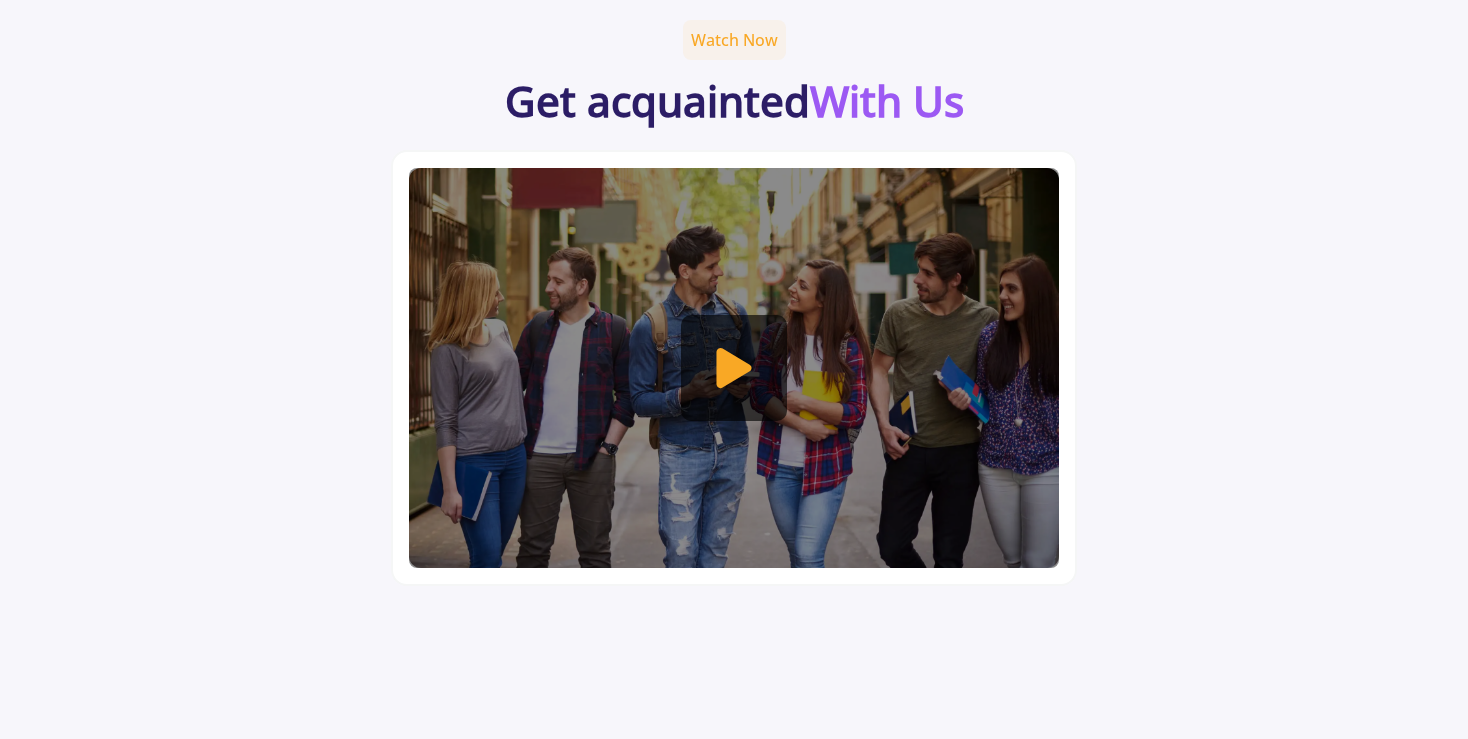 scroll, scrollTop: 7065, scrollLeft: 0, axis: vertical 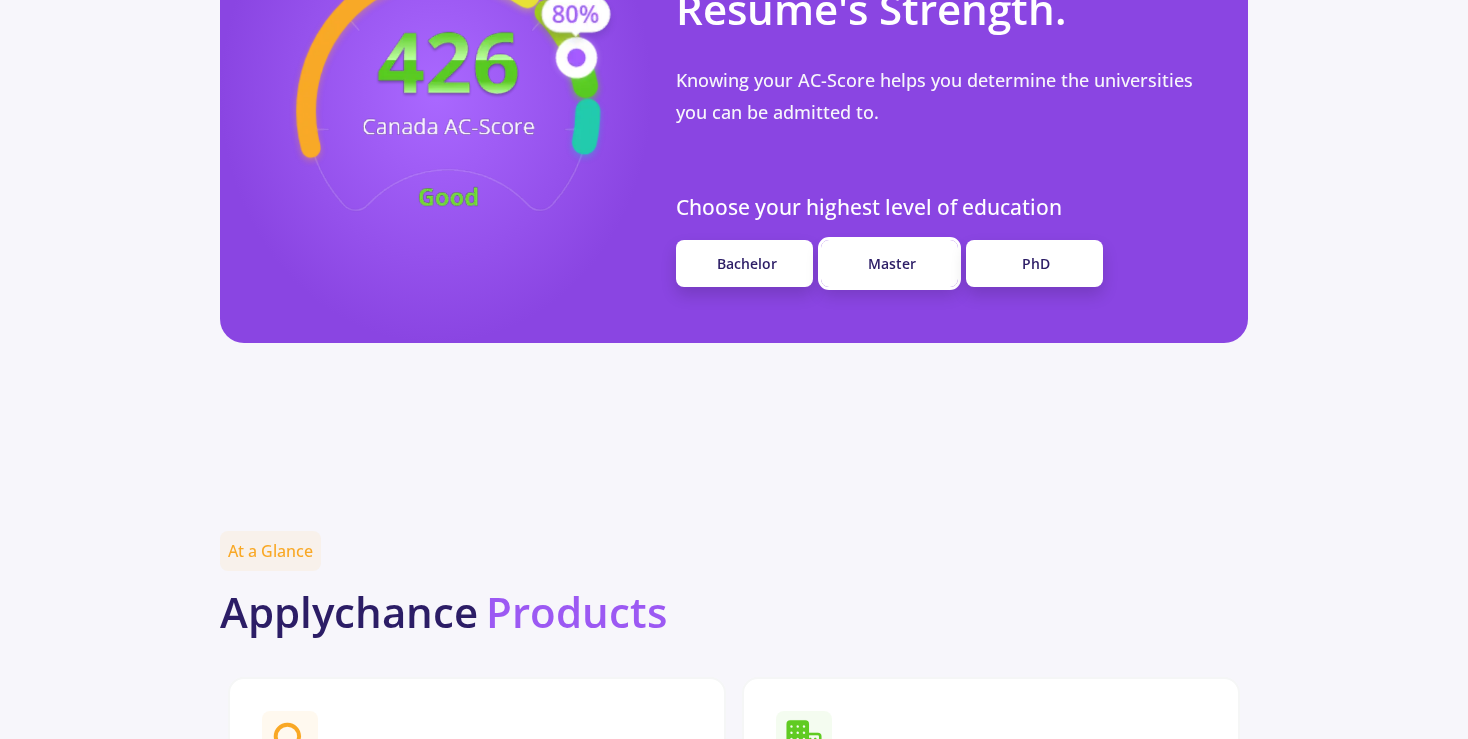 click on "Master" 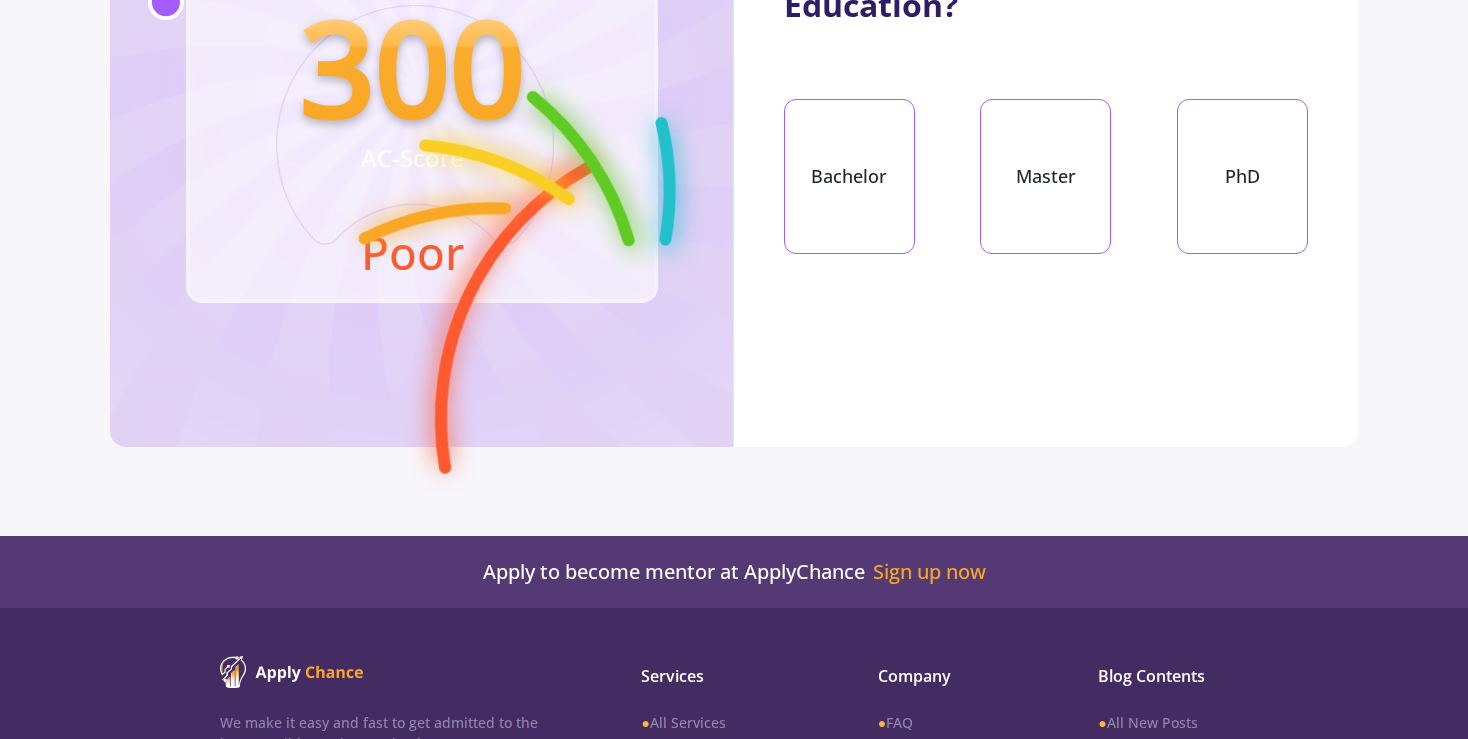 scroll, scrollTop: 300, scrollLeft: 0, axis: vertical 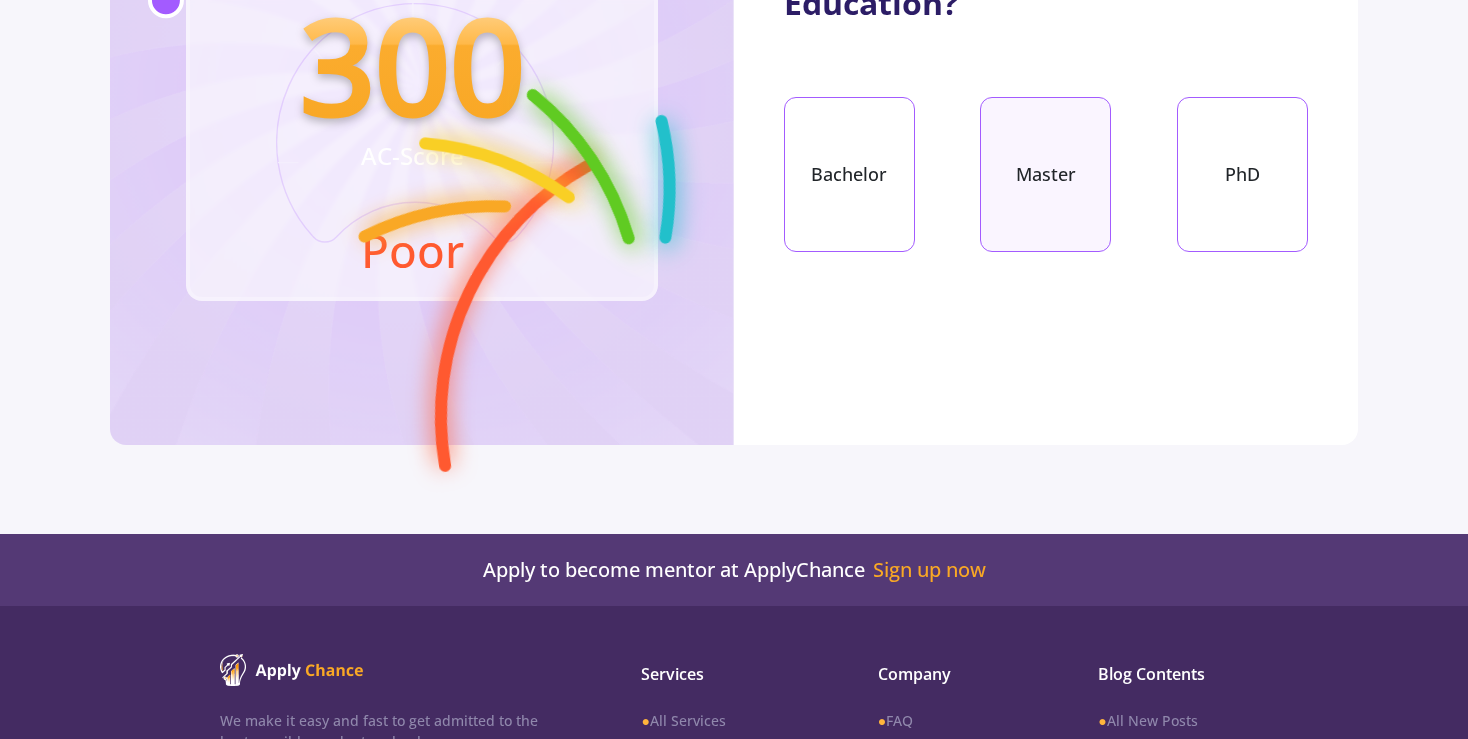 click on "Master" 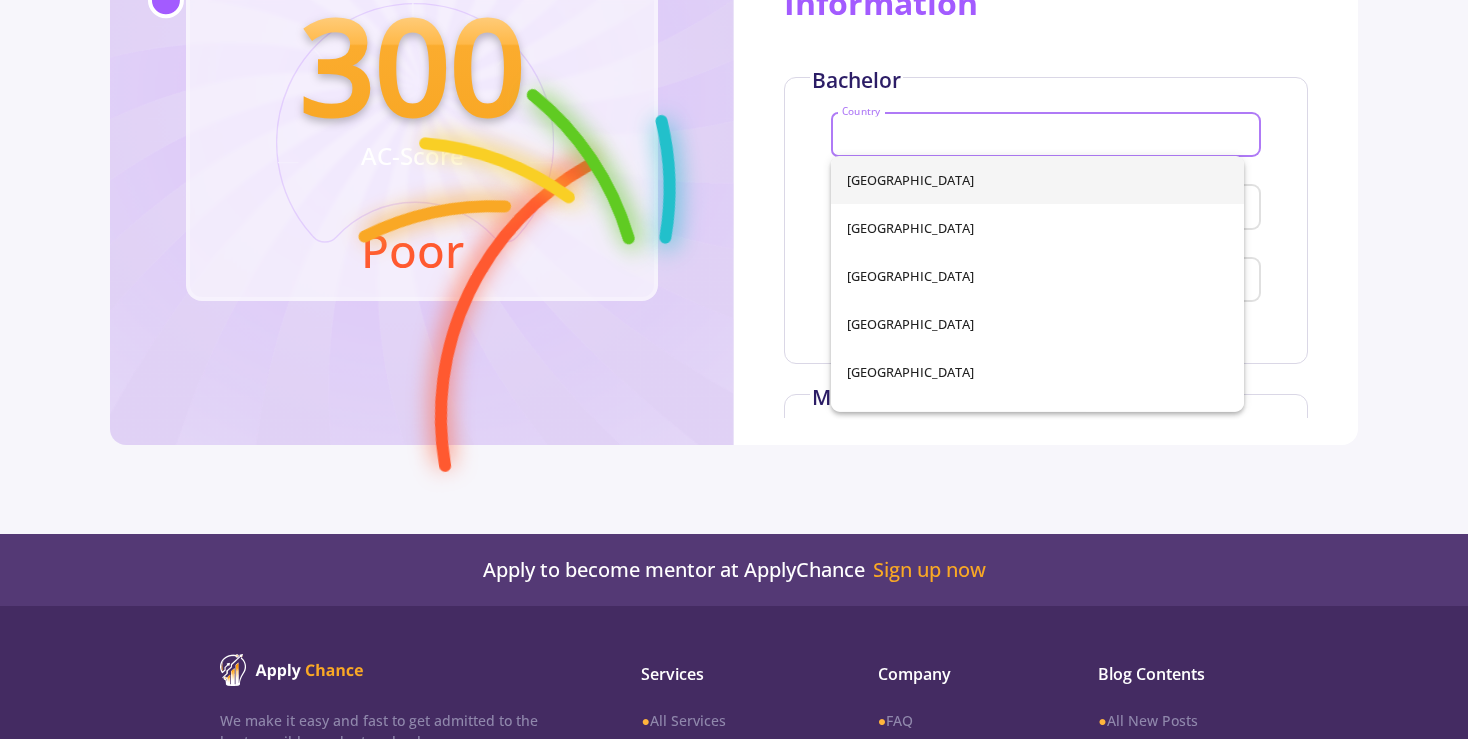 click on "Country" at bounding box center (1049, 136) 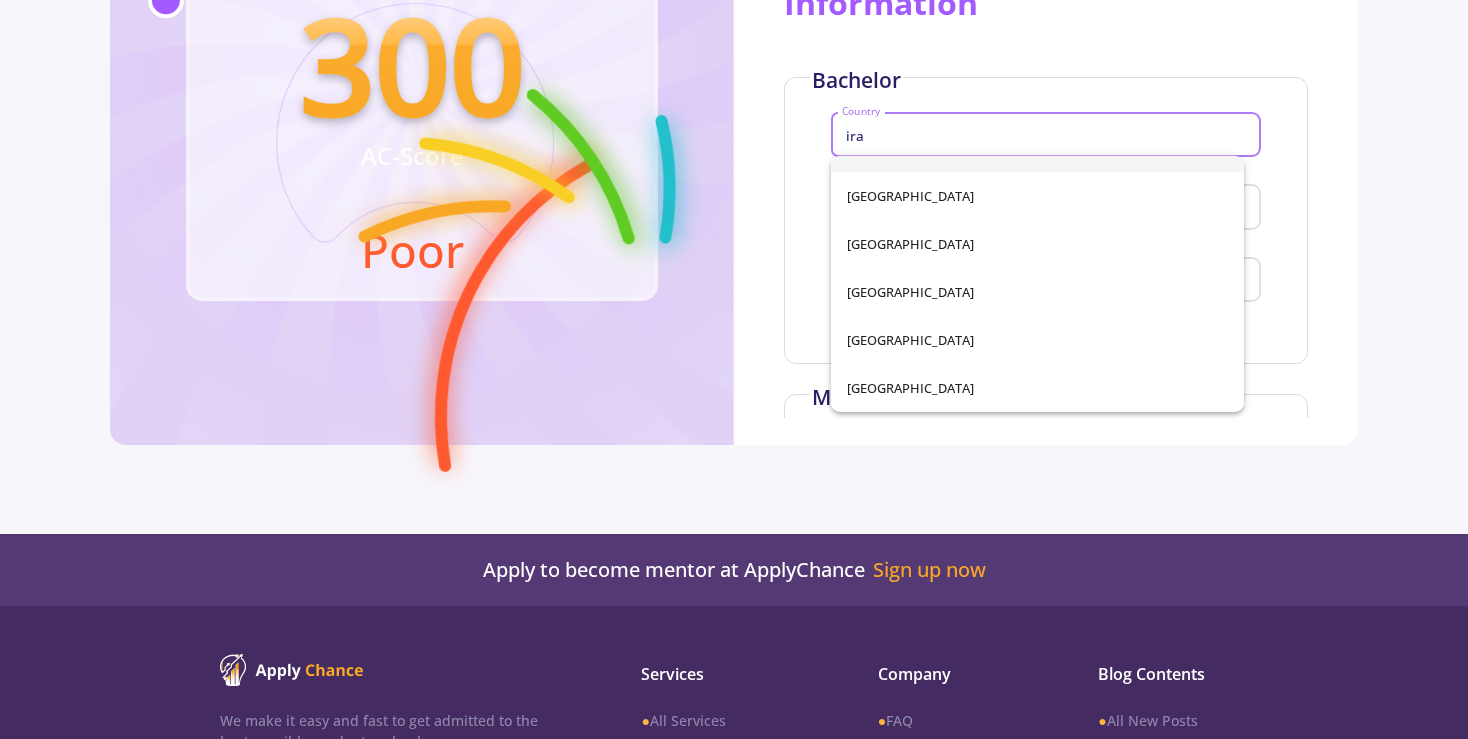 scroll, scrollTop: 0, scrollLeft: 0, axis: both 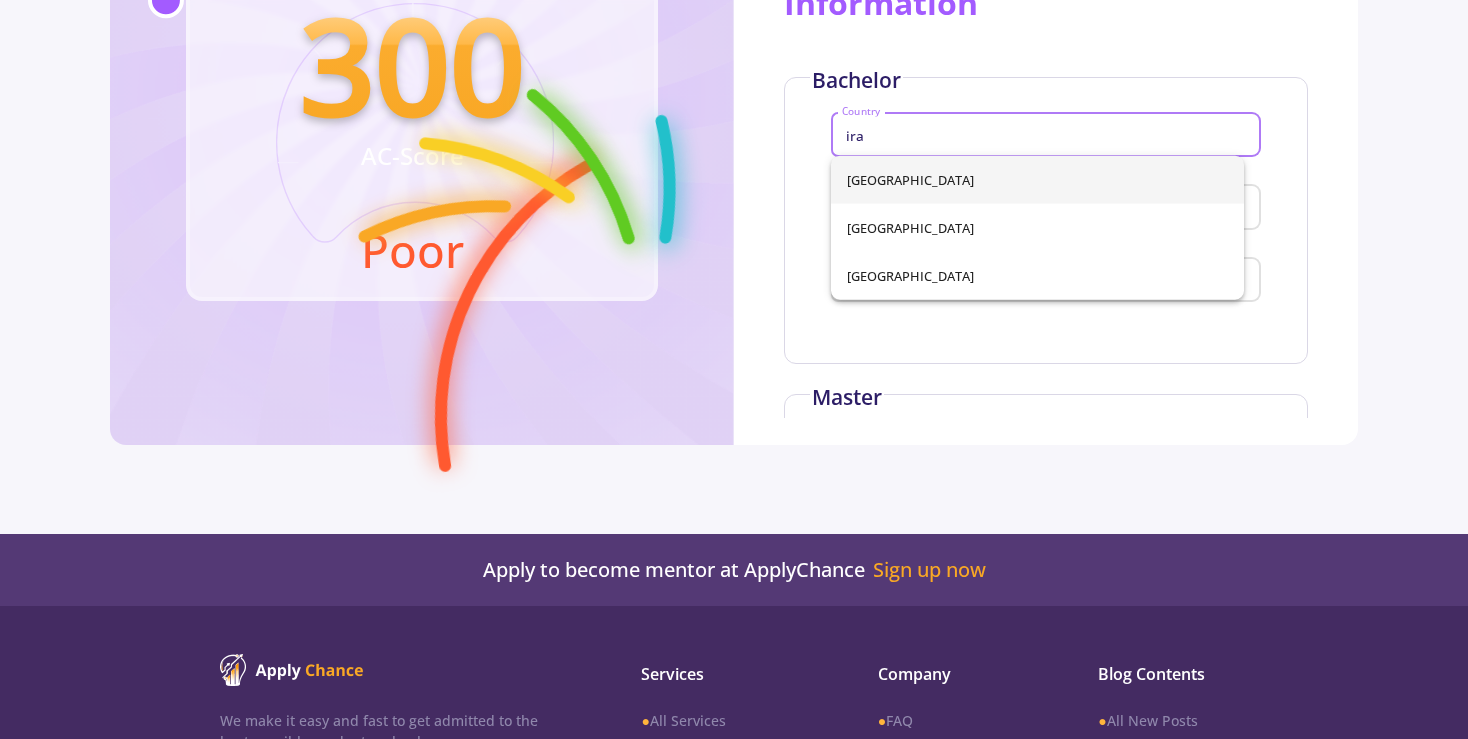 type on "ira" 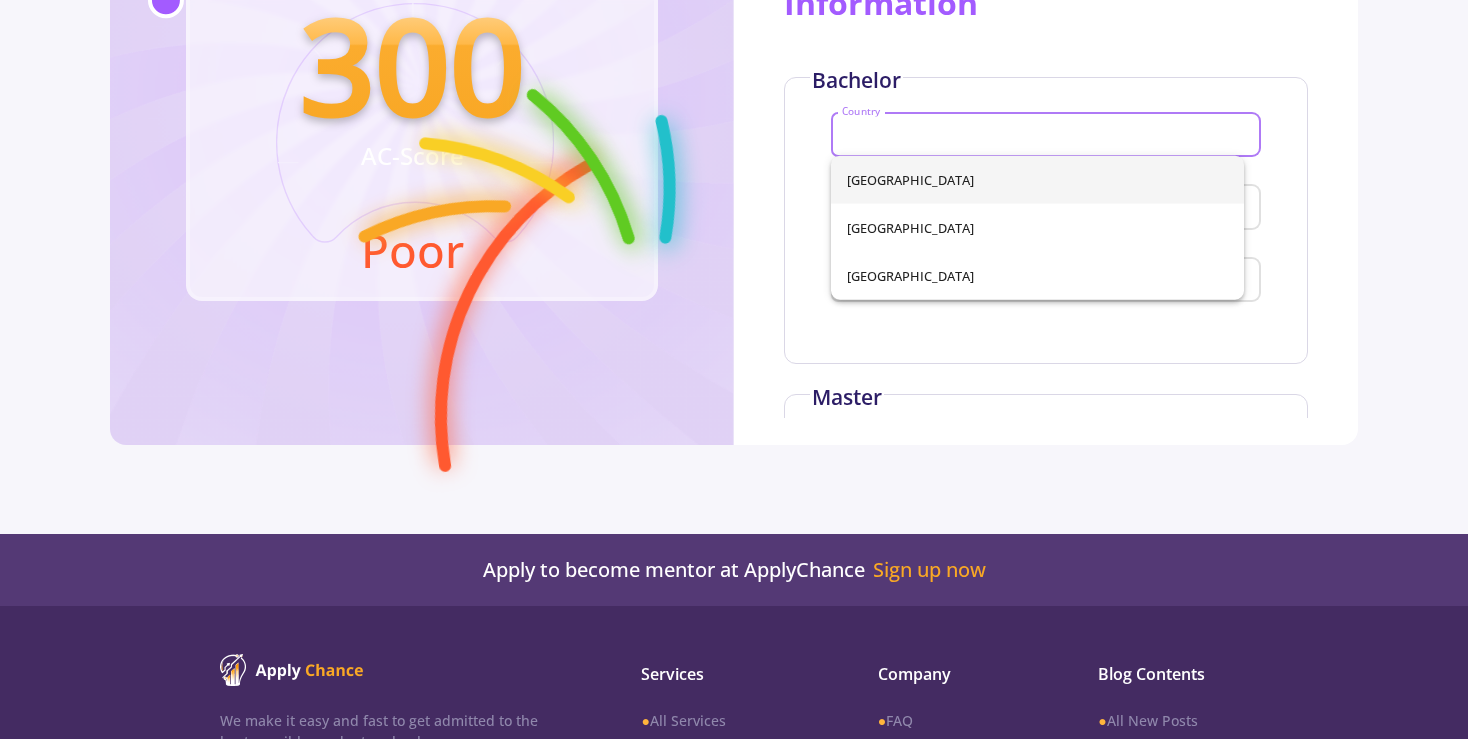 click on "Iran" at bounding box center [1038, 180] 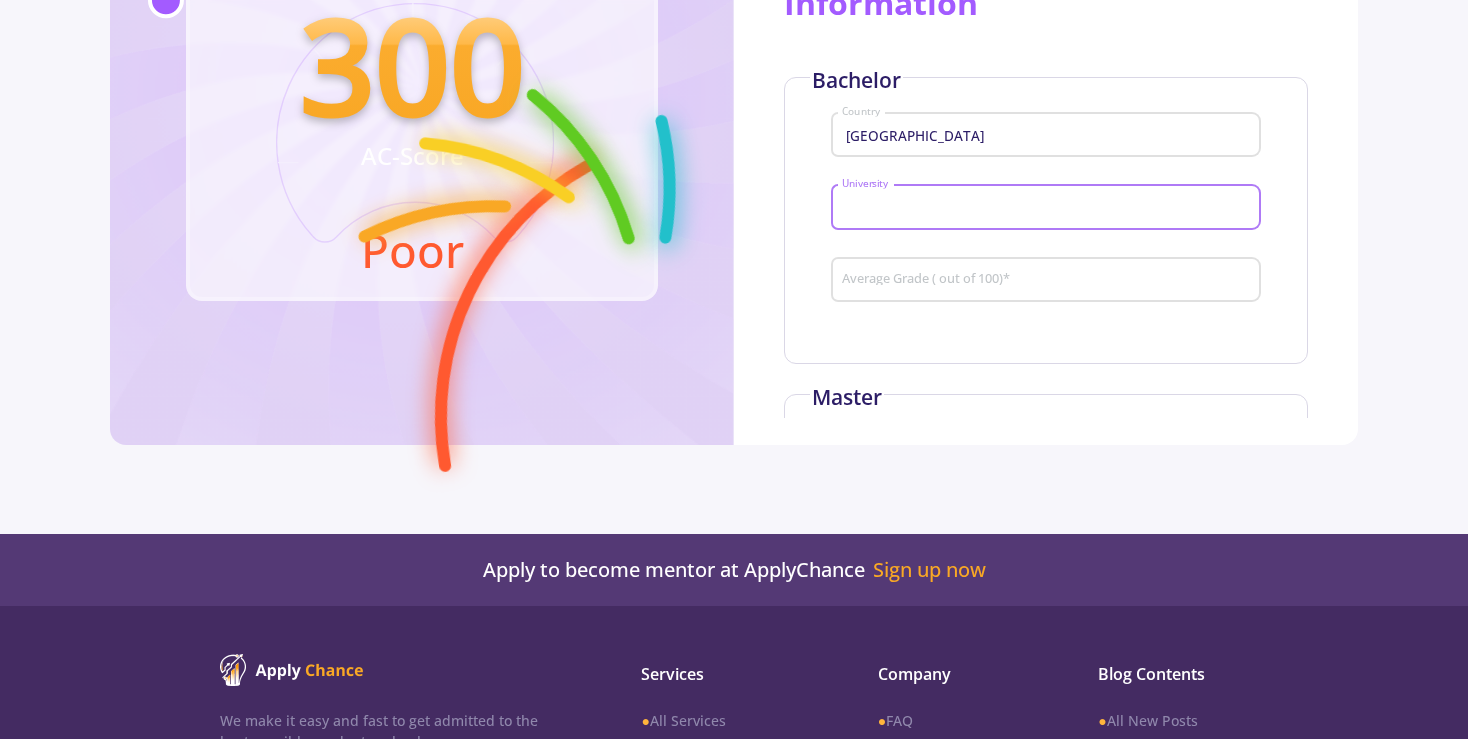 click on "University" at bounding box center [1049, 208] 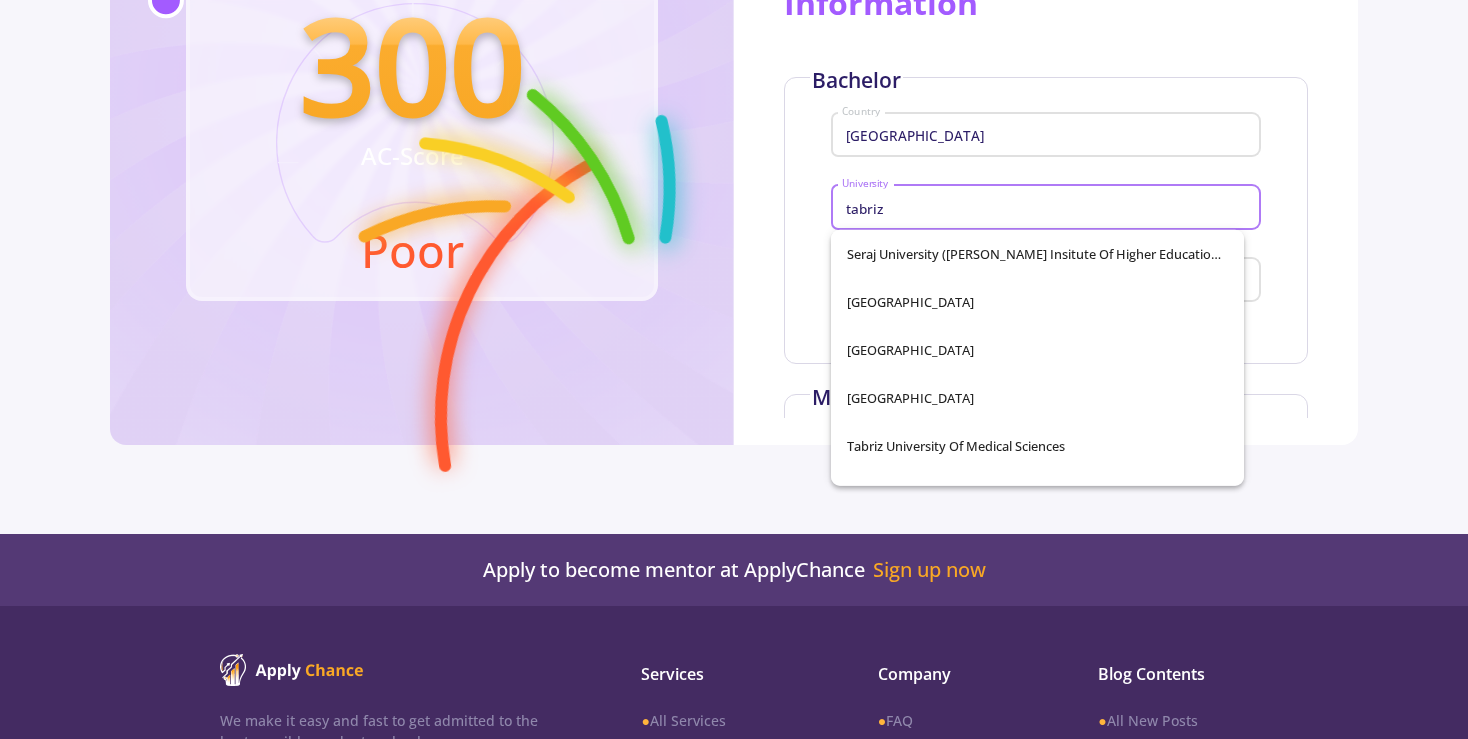 scroll, scrollTop: 224, scrollLeft: 0, axis: vertical 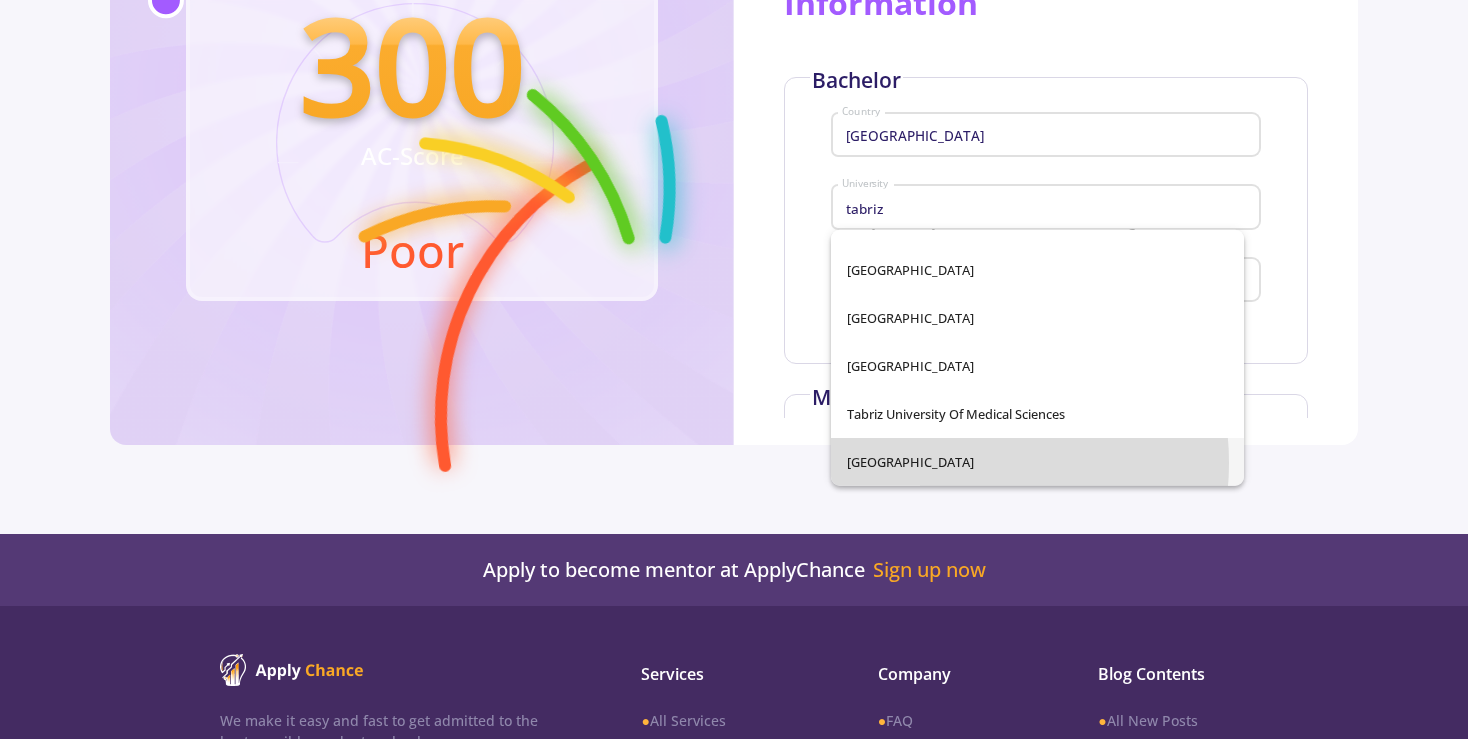 click on "University of Tabriz" at bounding box center (1038, 462) 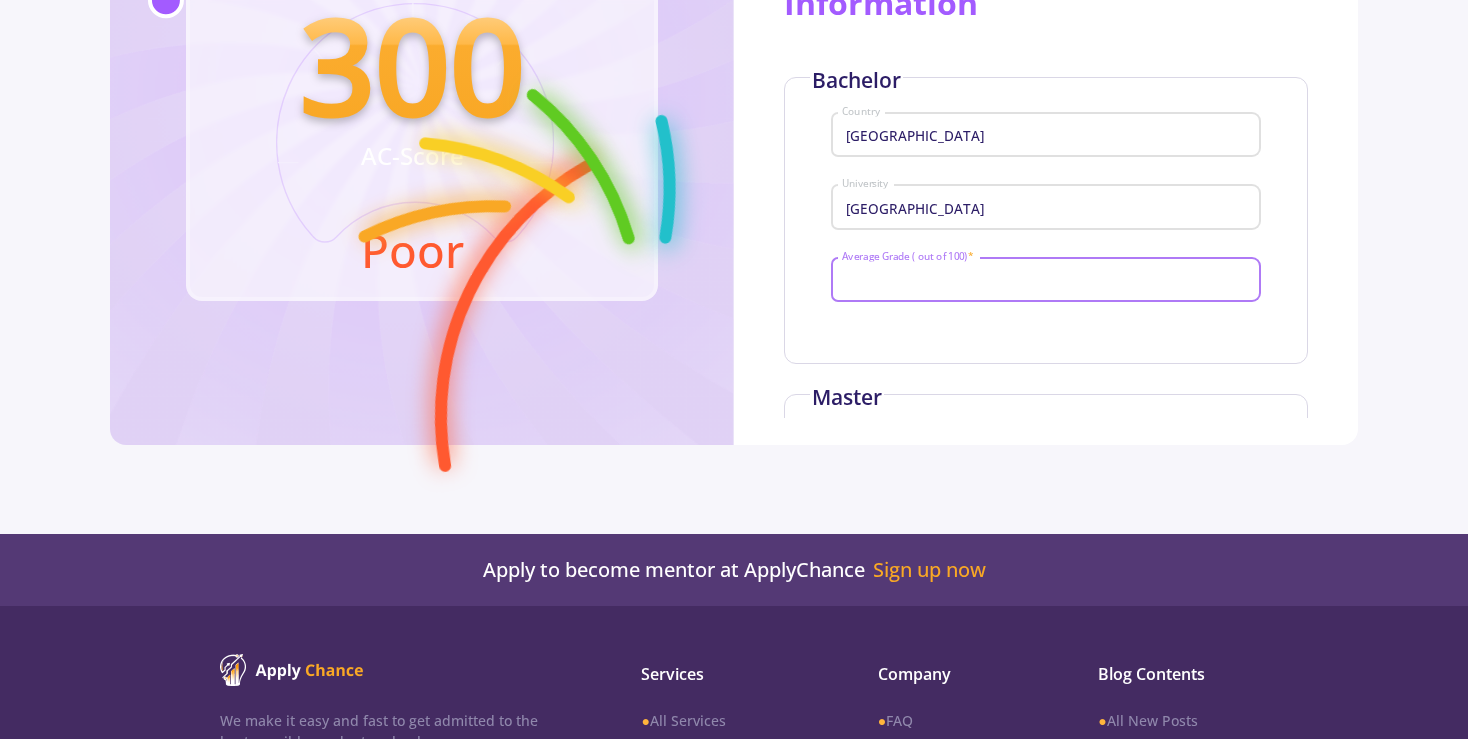 click on "Average Grade ( out of 100)   *" at bounding box center (1049, 281) 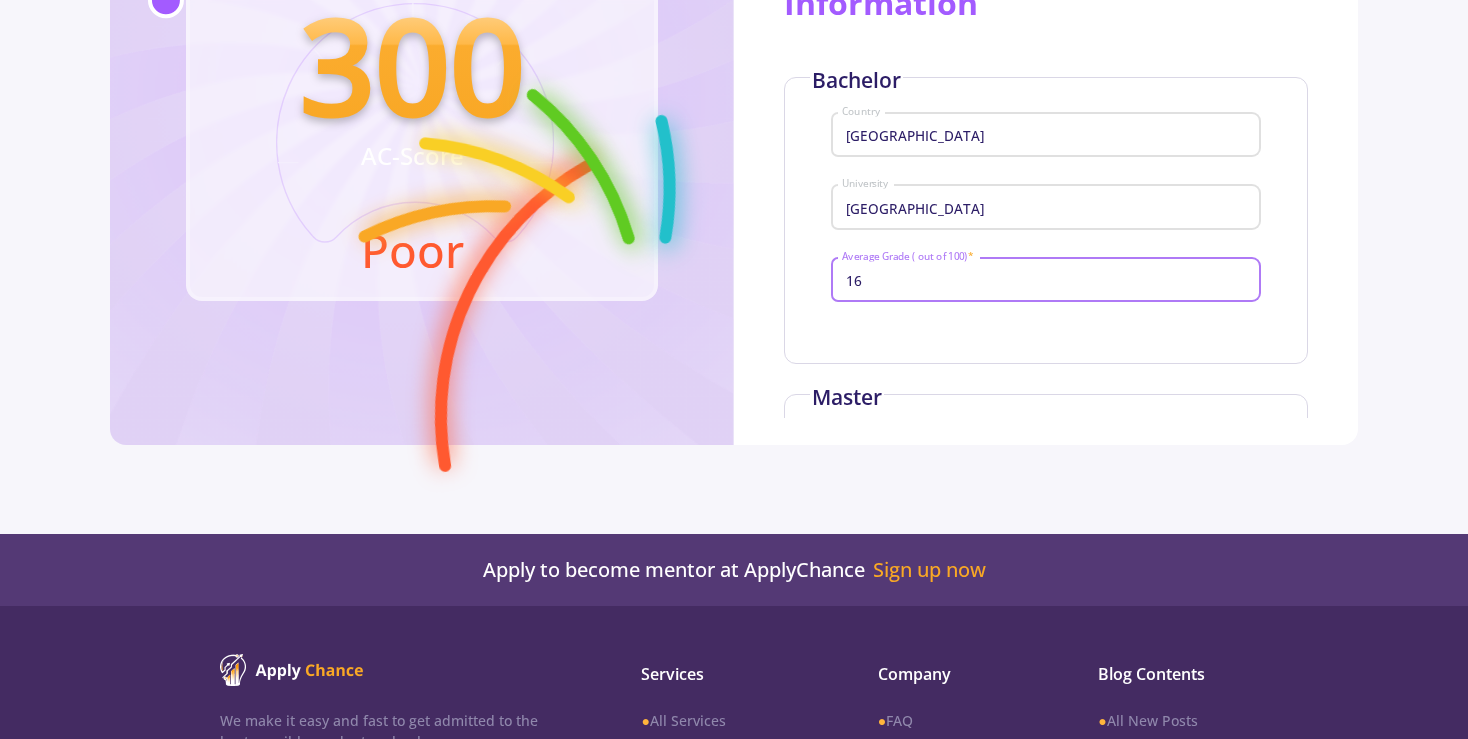 type on "1" 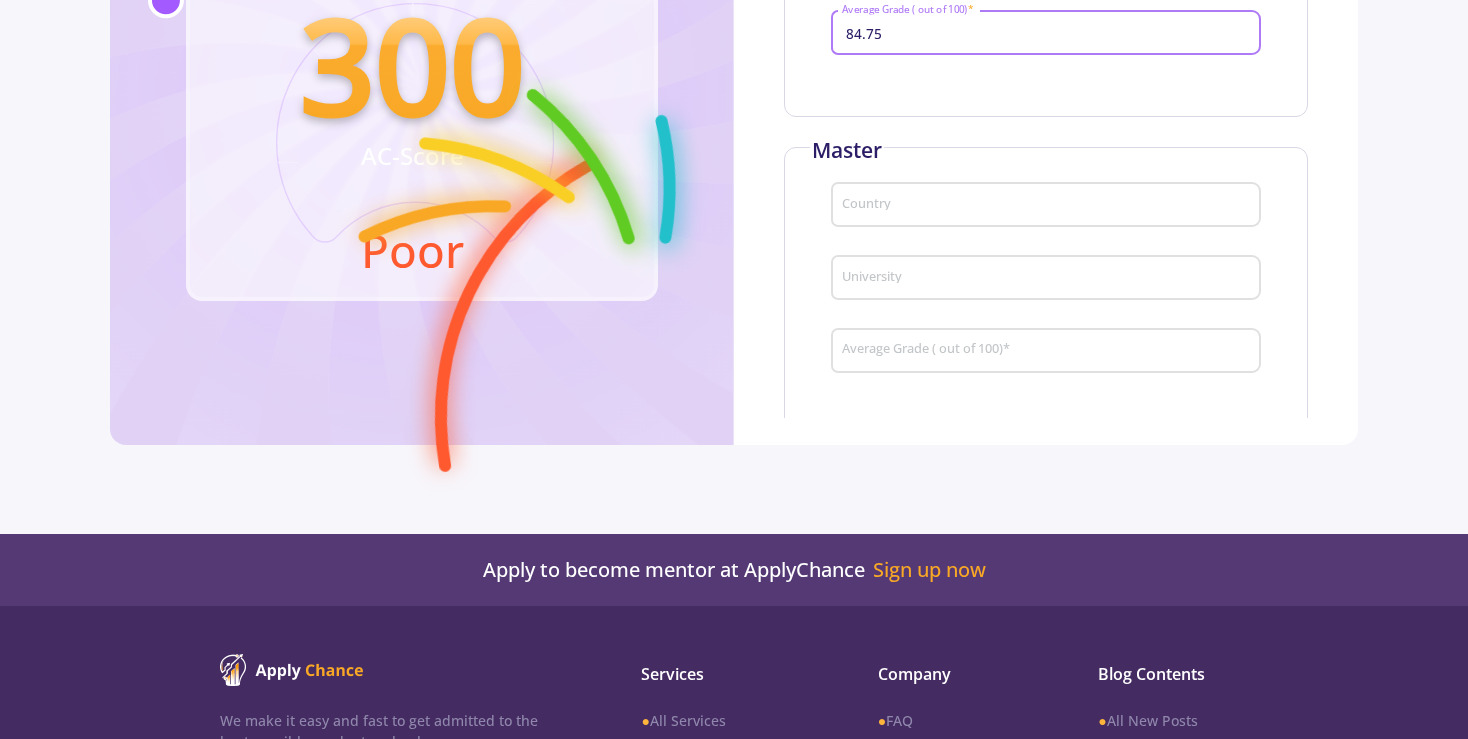 scroll, scrollTop: 246, scrollLeft: 0, axis: vertical 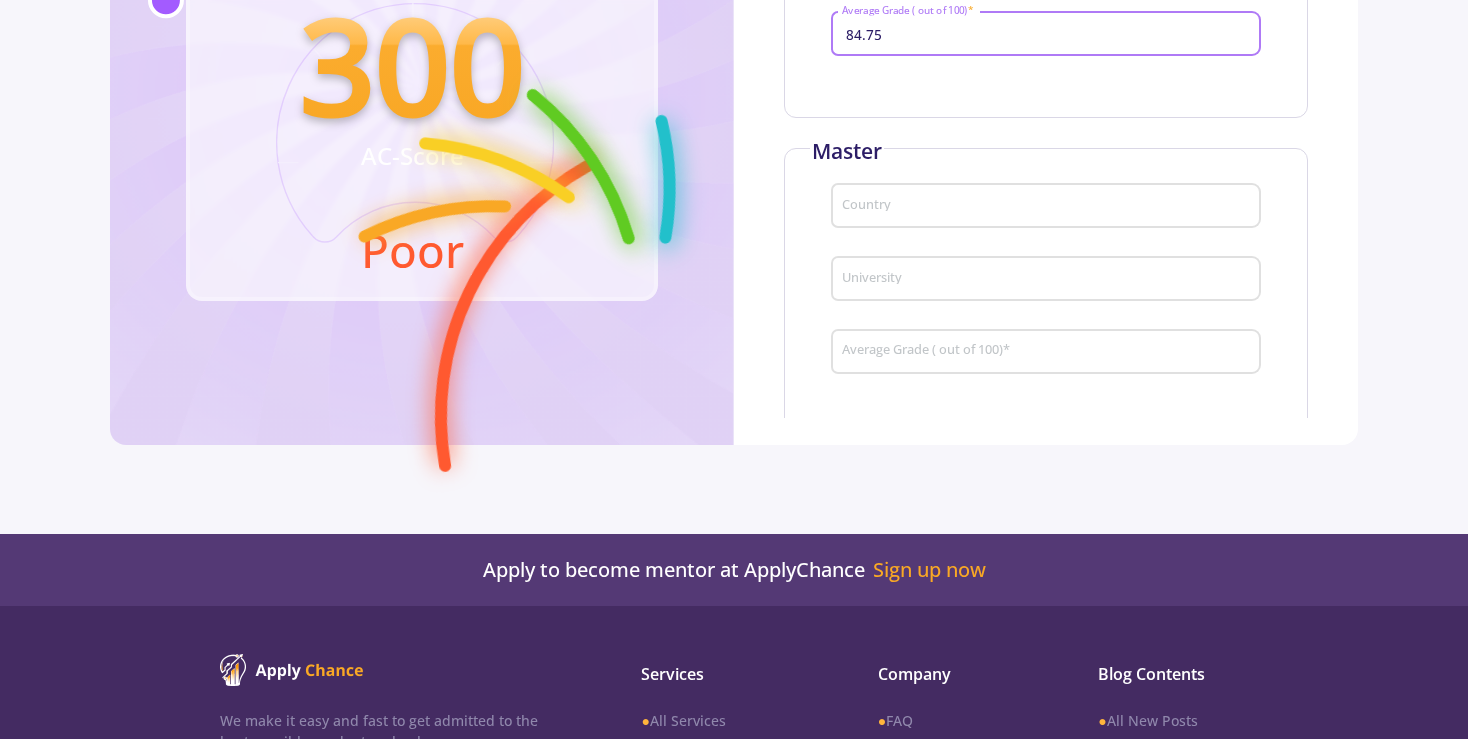type on "84.75" 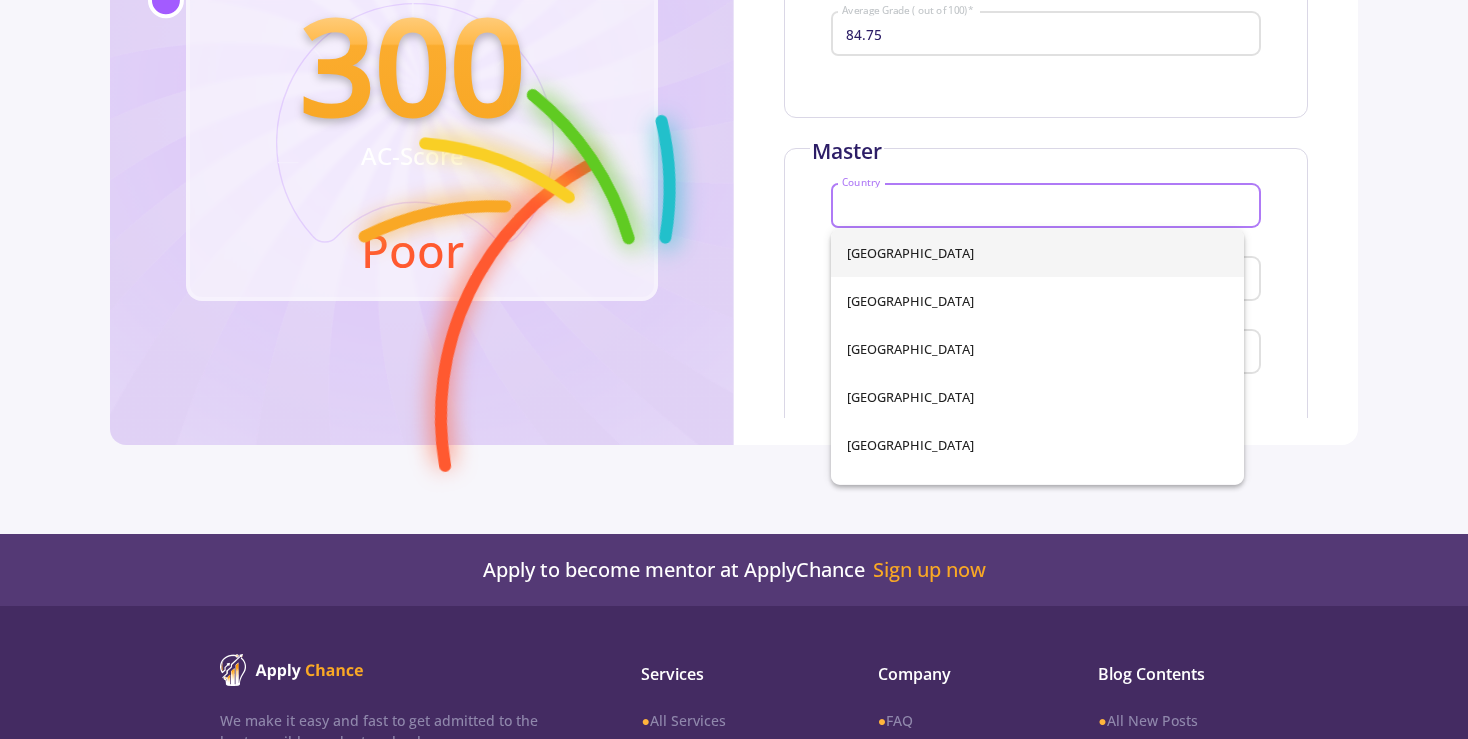 click on "Country" at bounding box center [1049, 207] 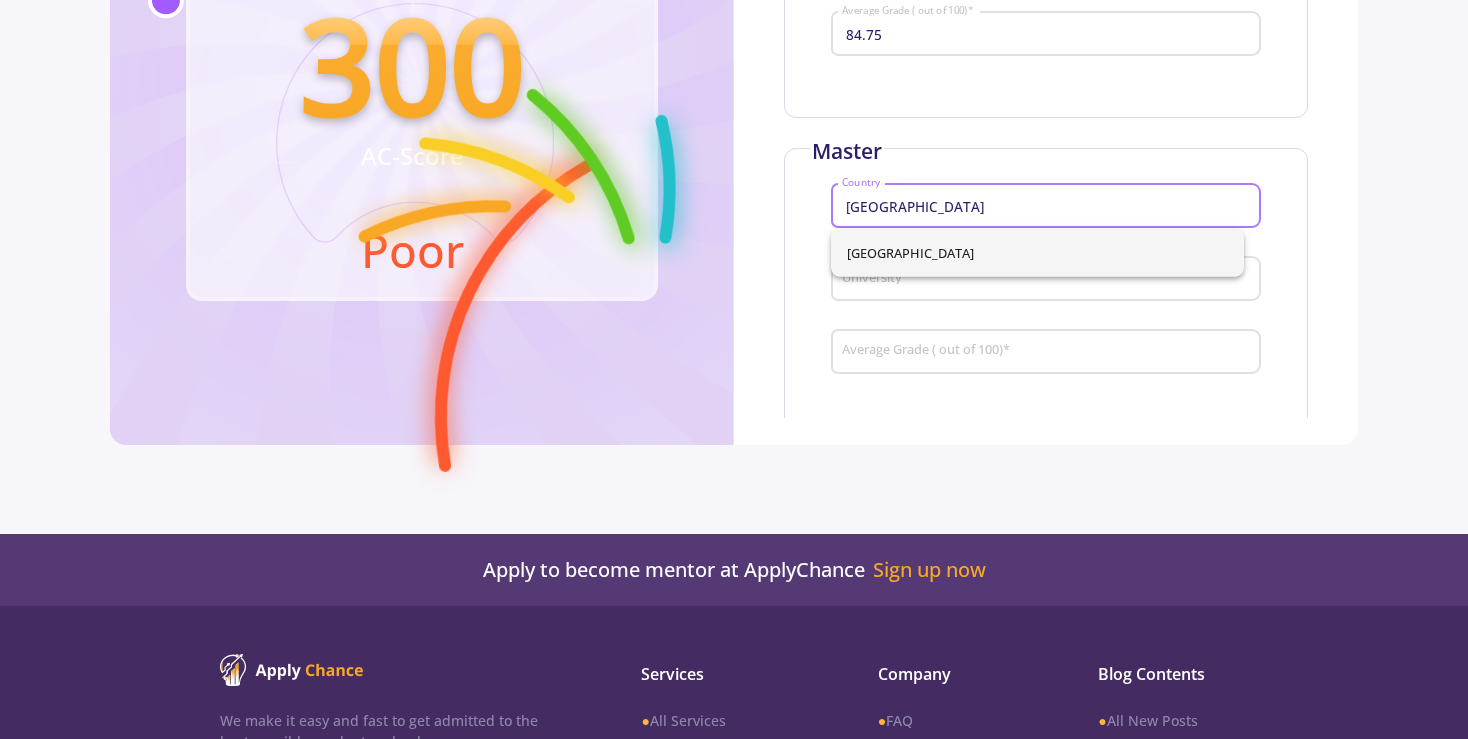 type on "iran" 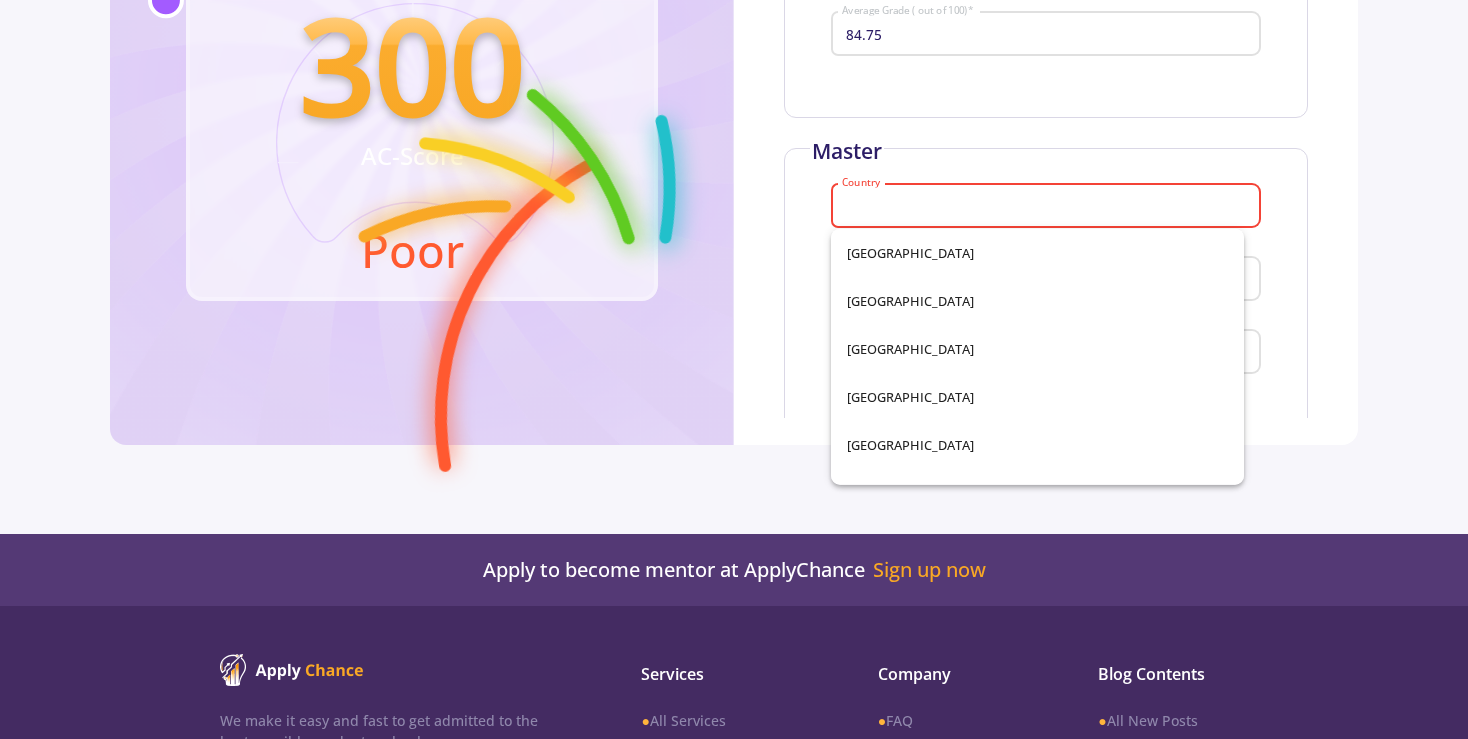 click on "Iran" at bounding box center [1038, 4429] 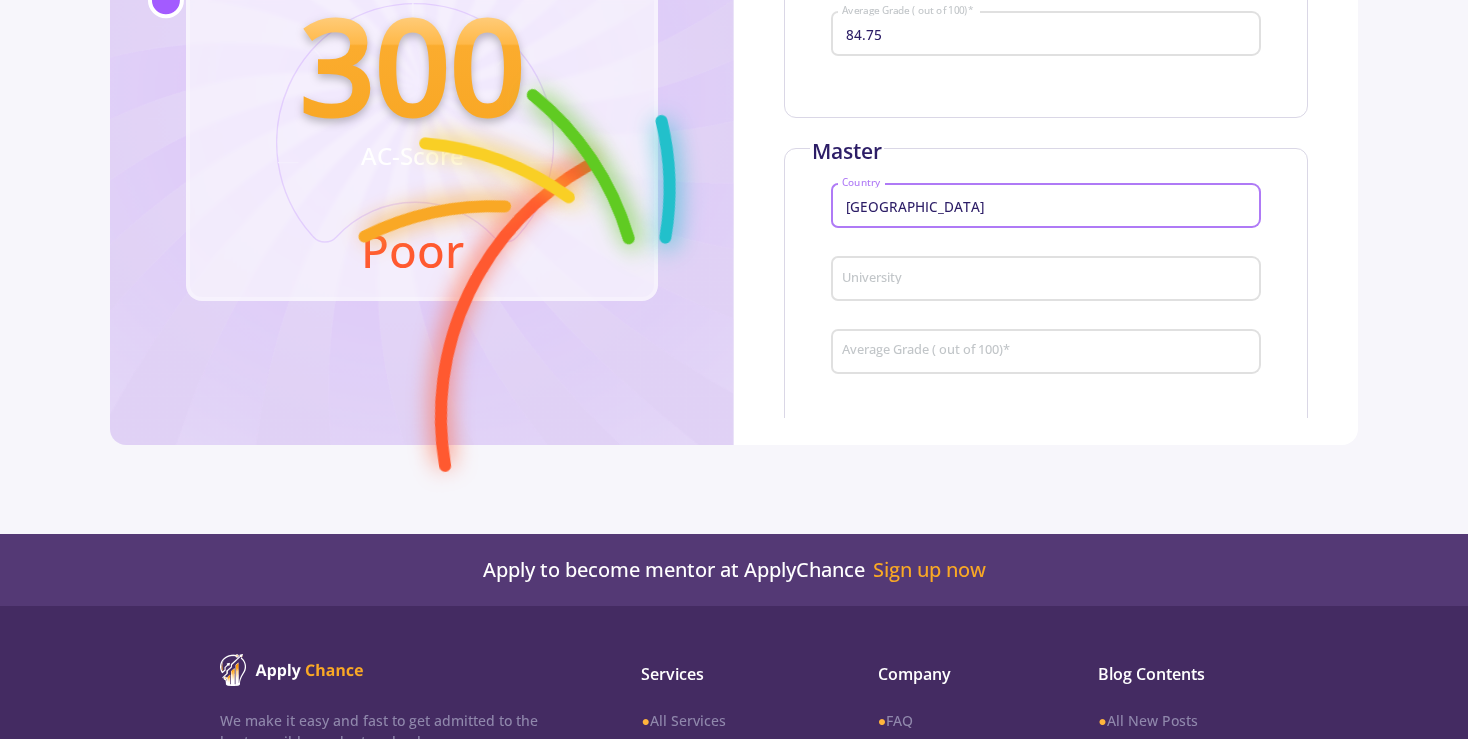 click on "University" at bounding box center (1049, 280) 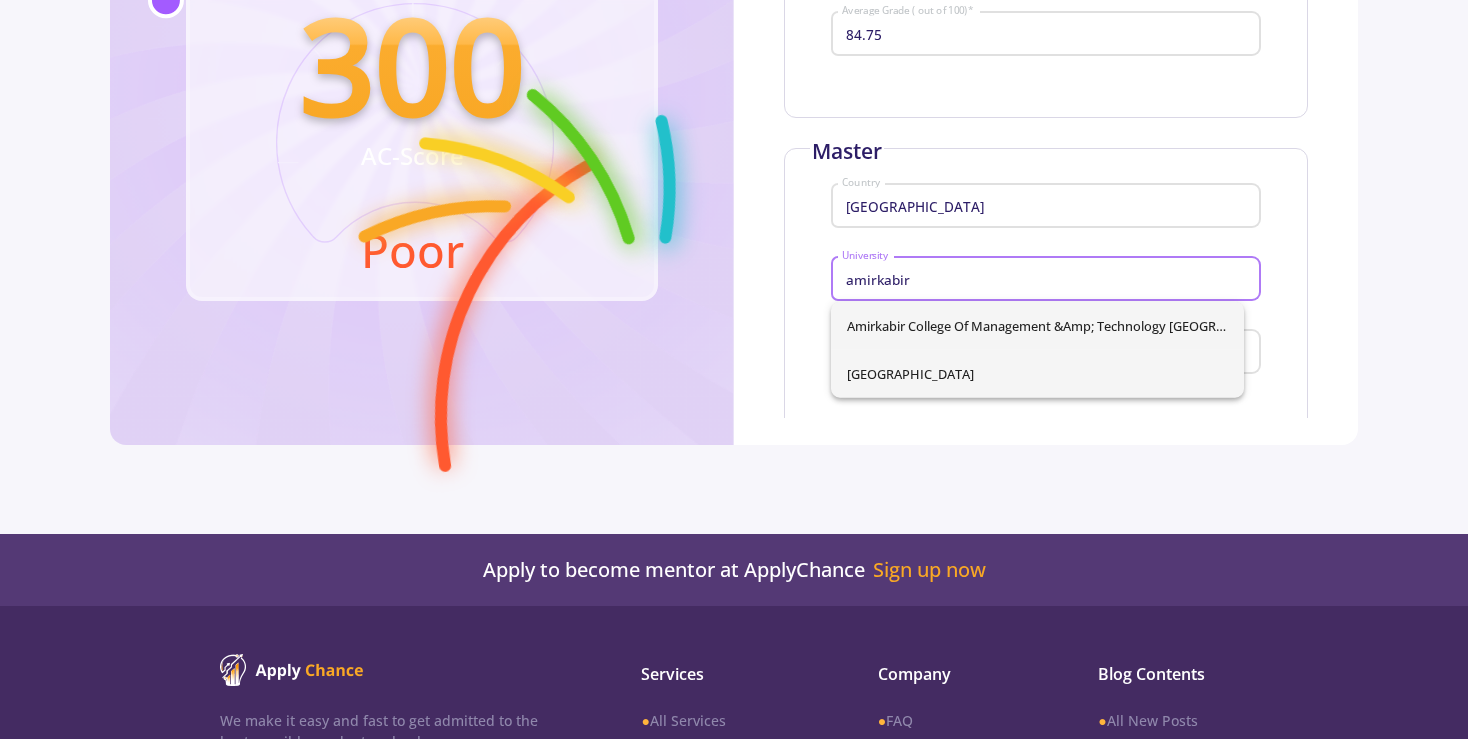 click on "Amirkabir University of Technology" at bounding box center [1038, 374] 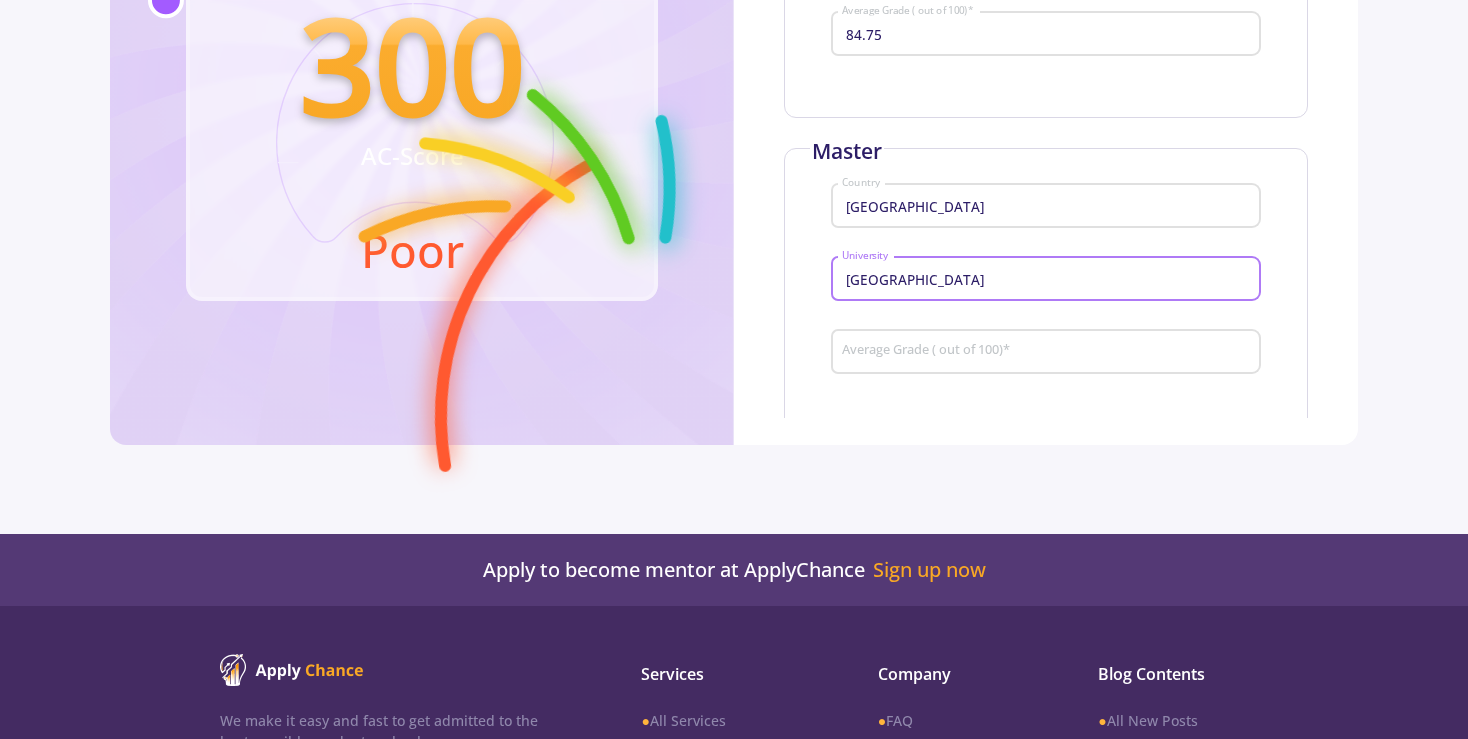 click on "Average Grade ( out of 100)   *" at bounding box center (1049, 352) 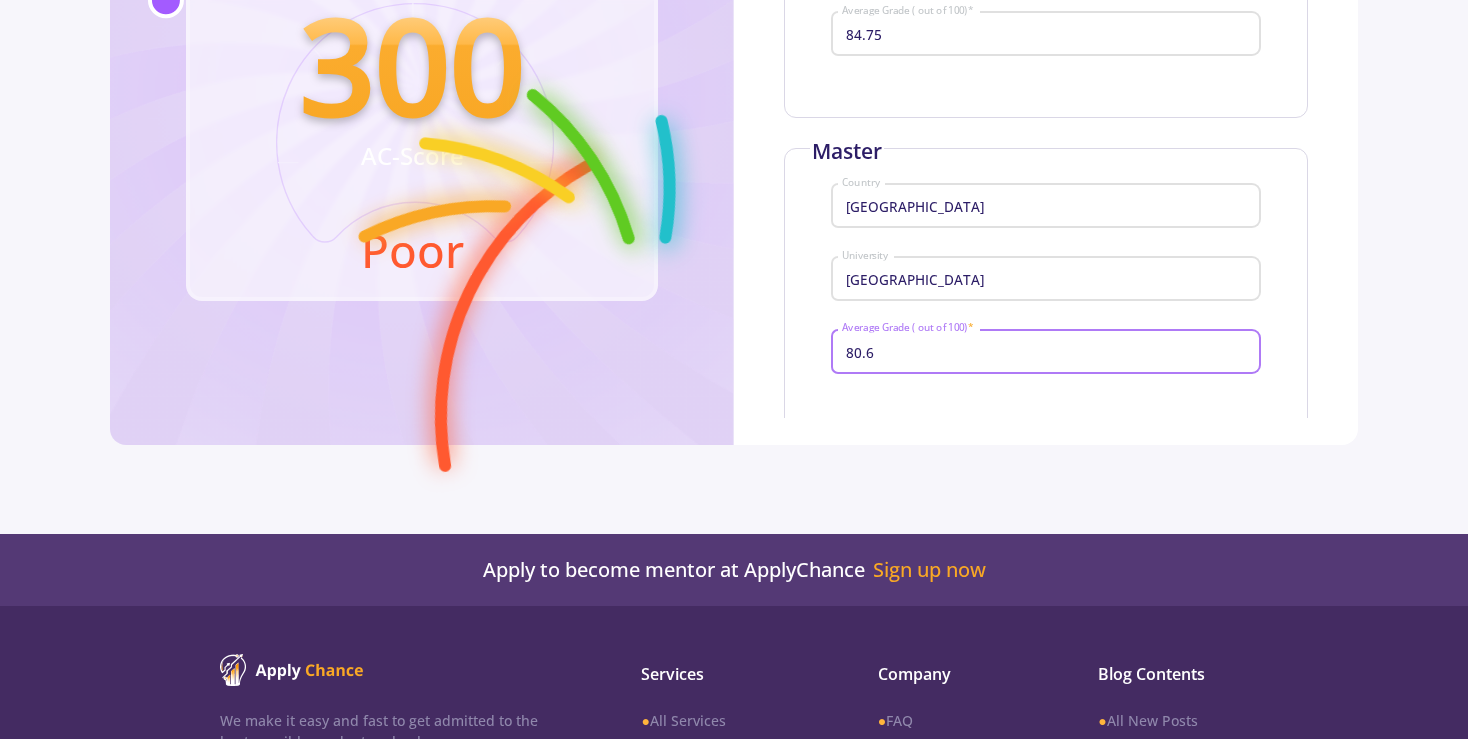 scroll, scrollTop: 375, scrollLeft: 0, axis: vertical 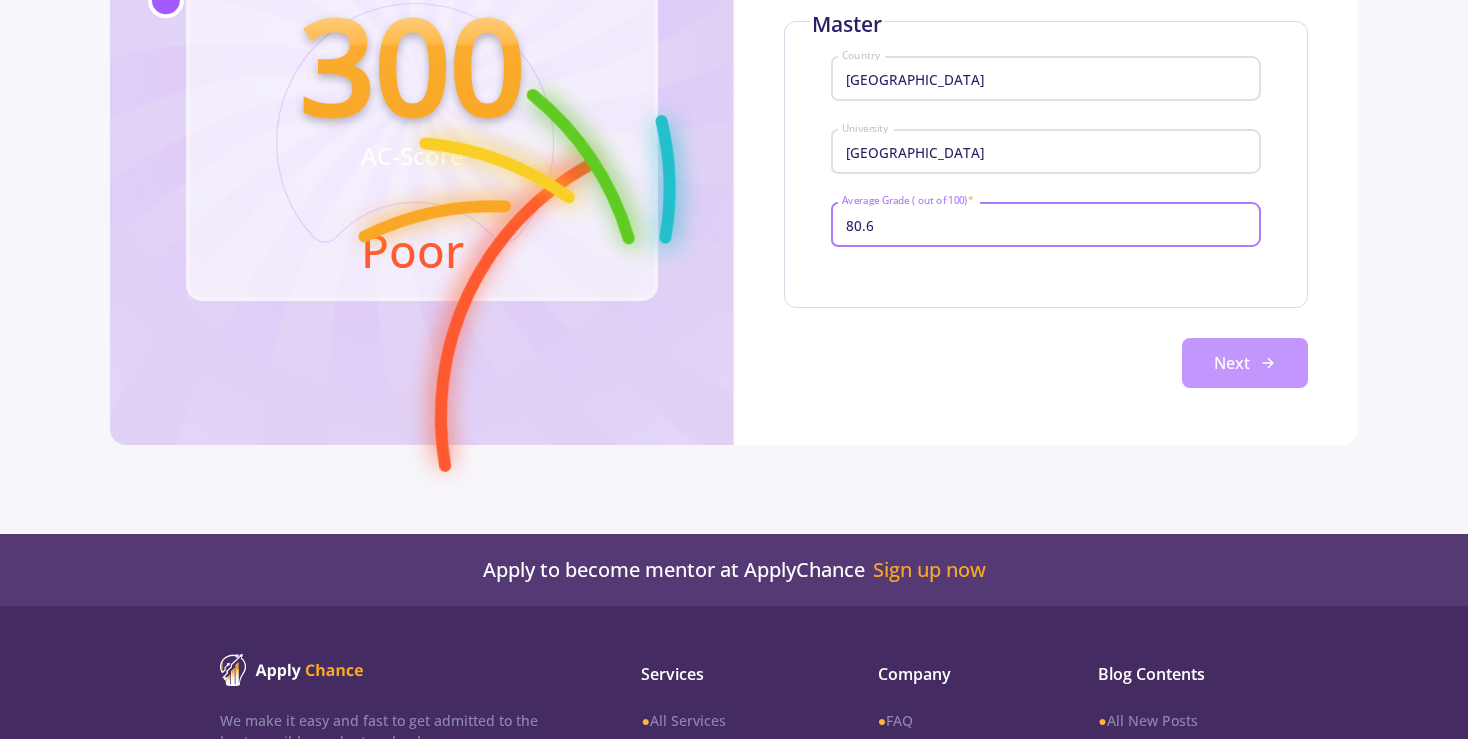 type on "80.6" 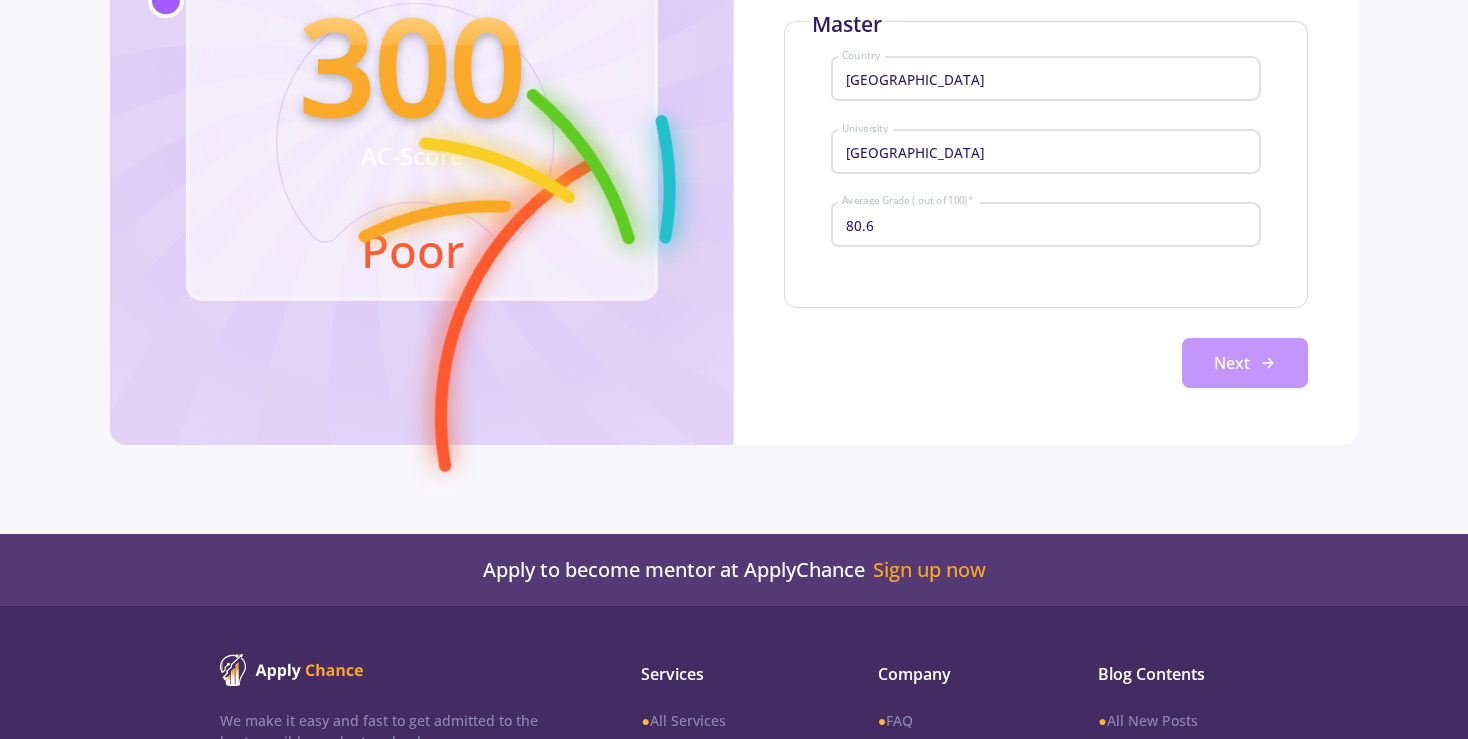 click on "Next" 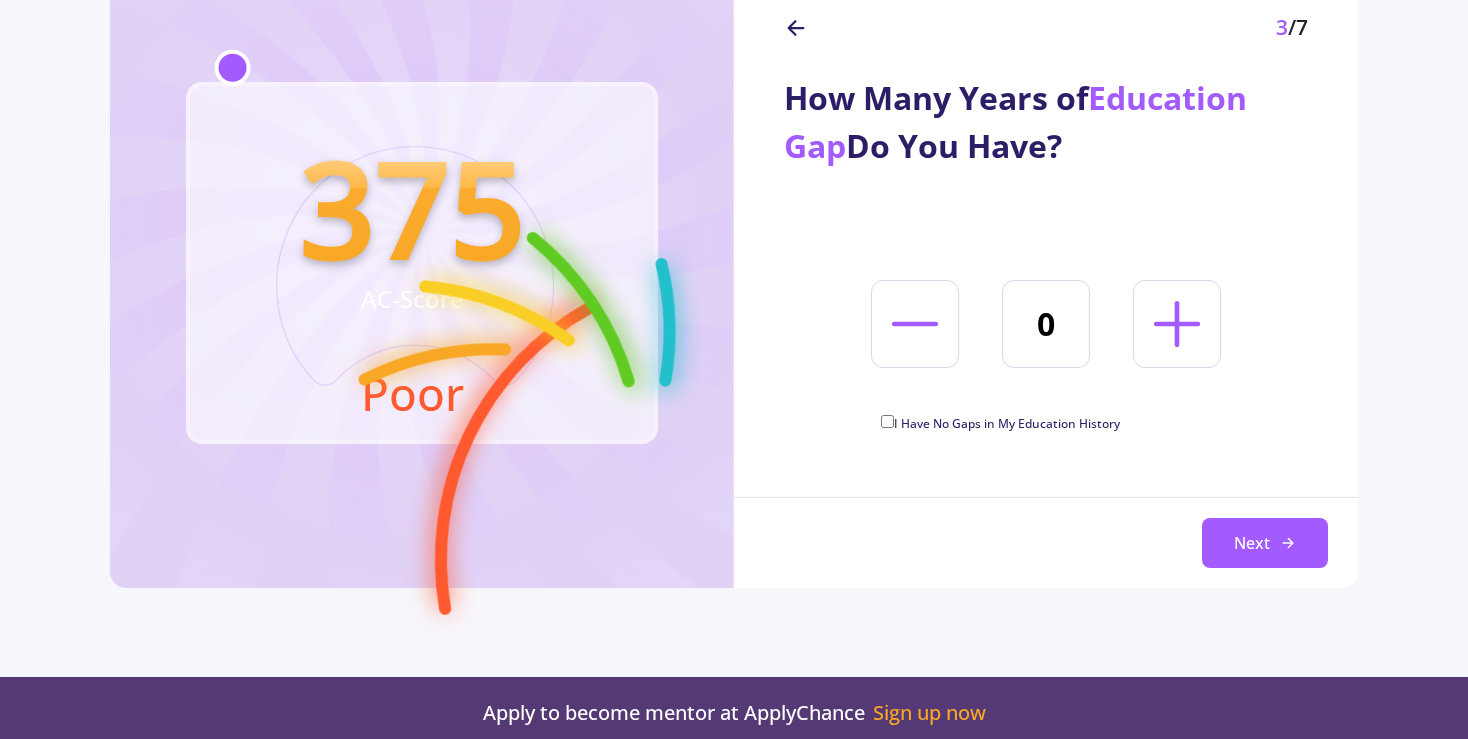scroll, scrollTop: 160, scrollLeft: 0, axis: vertical 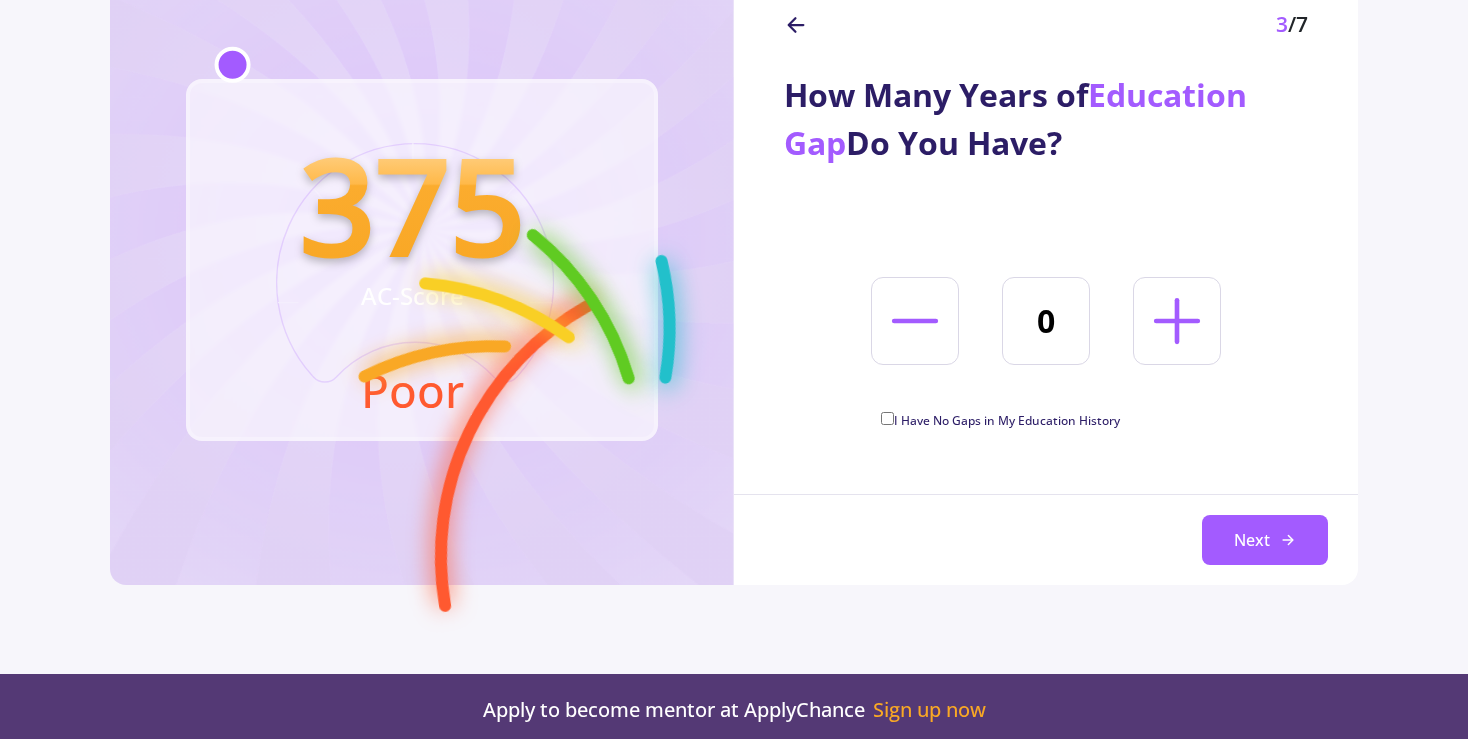 click on "I Have No Gaps in My Education History" 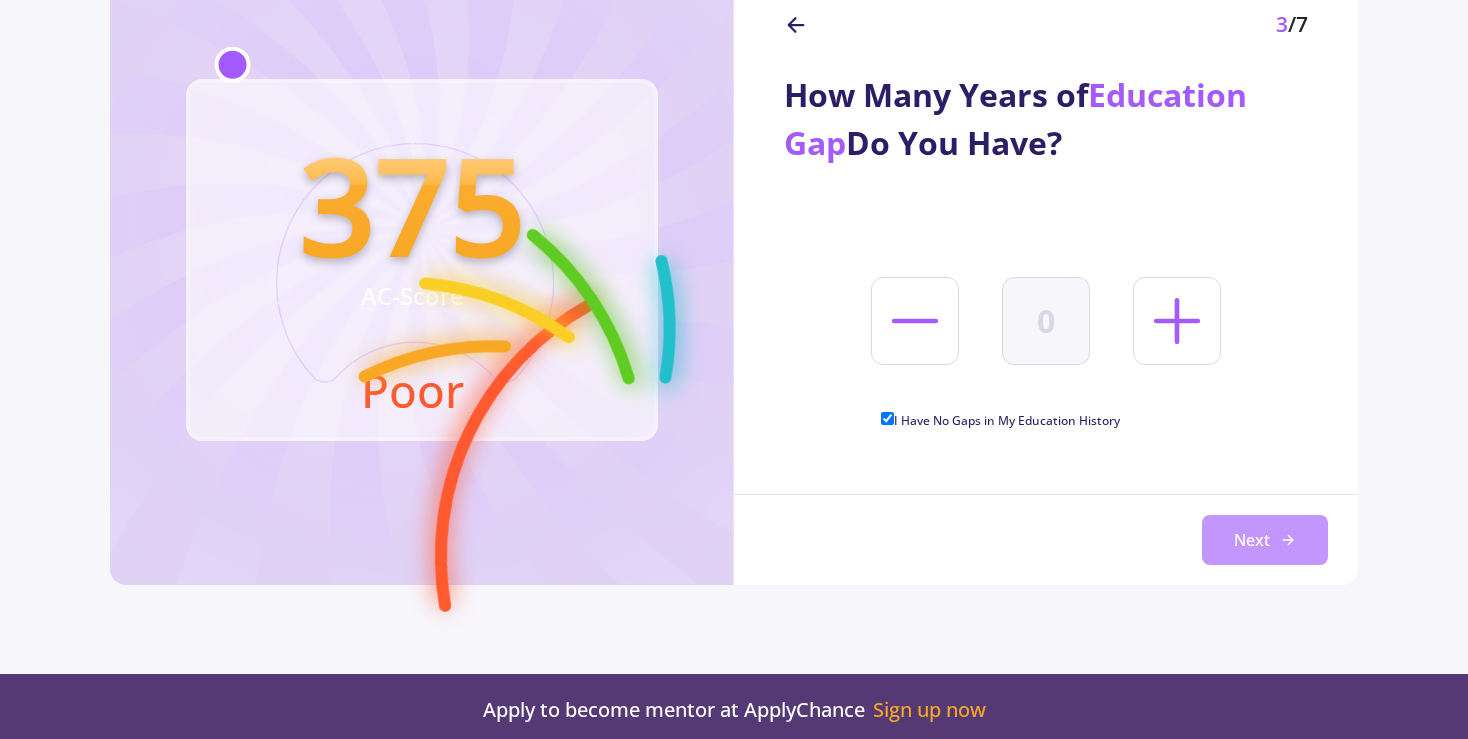click on "Next" 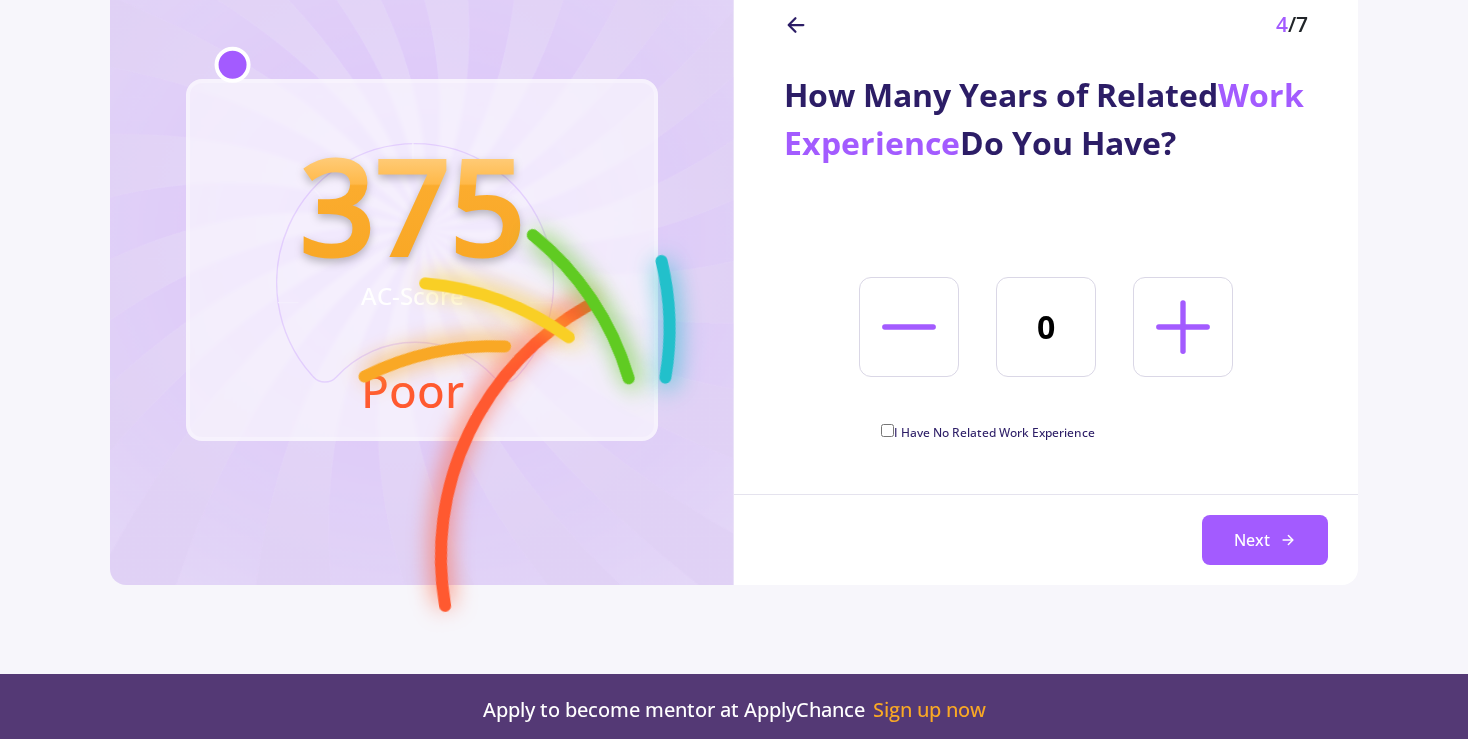 click on "I Have No Related Work Experience" 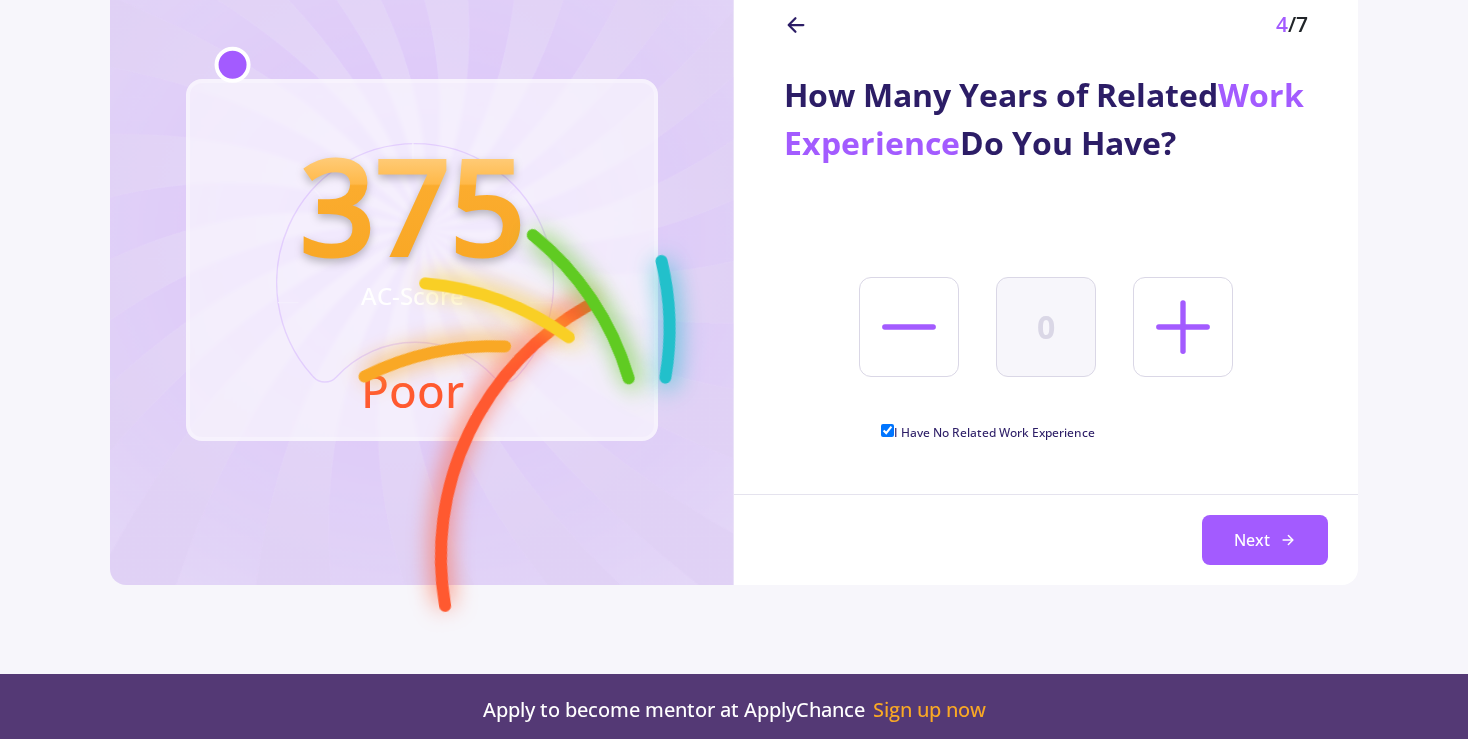 click on "I Have No Related Work Experience" 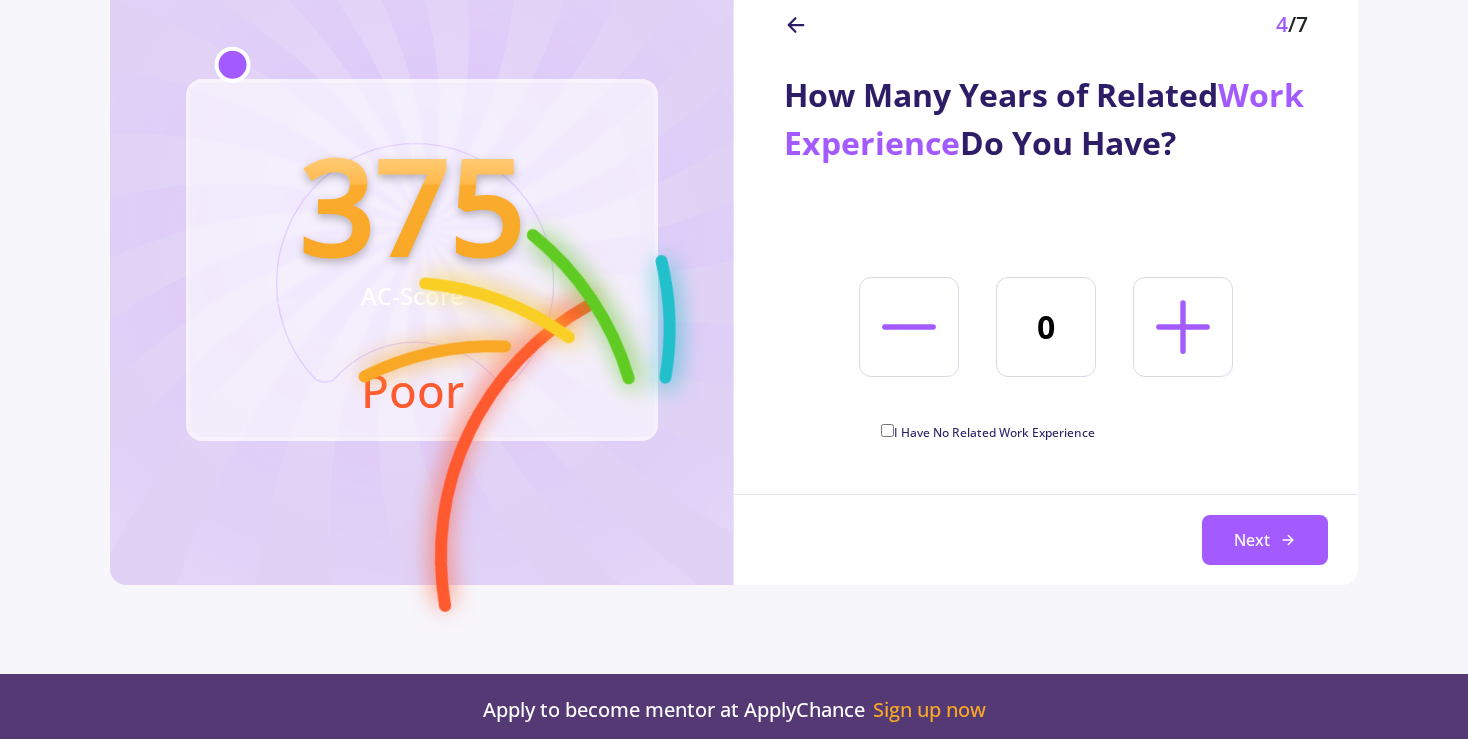 click 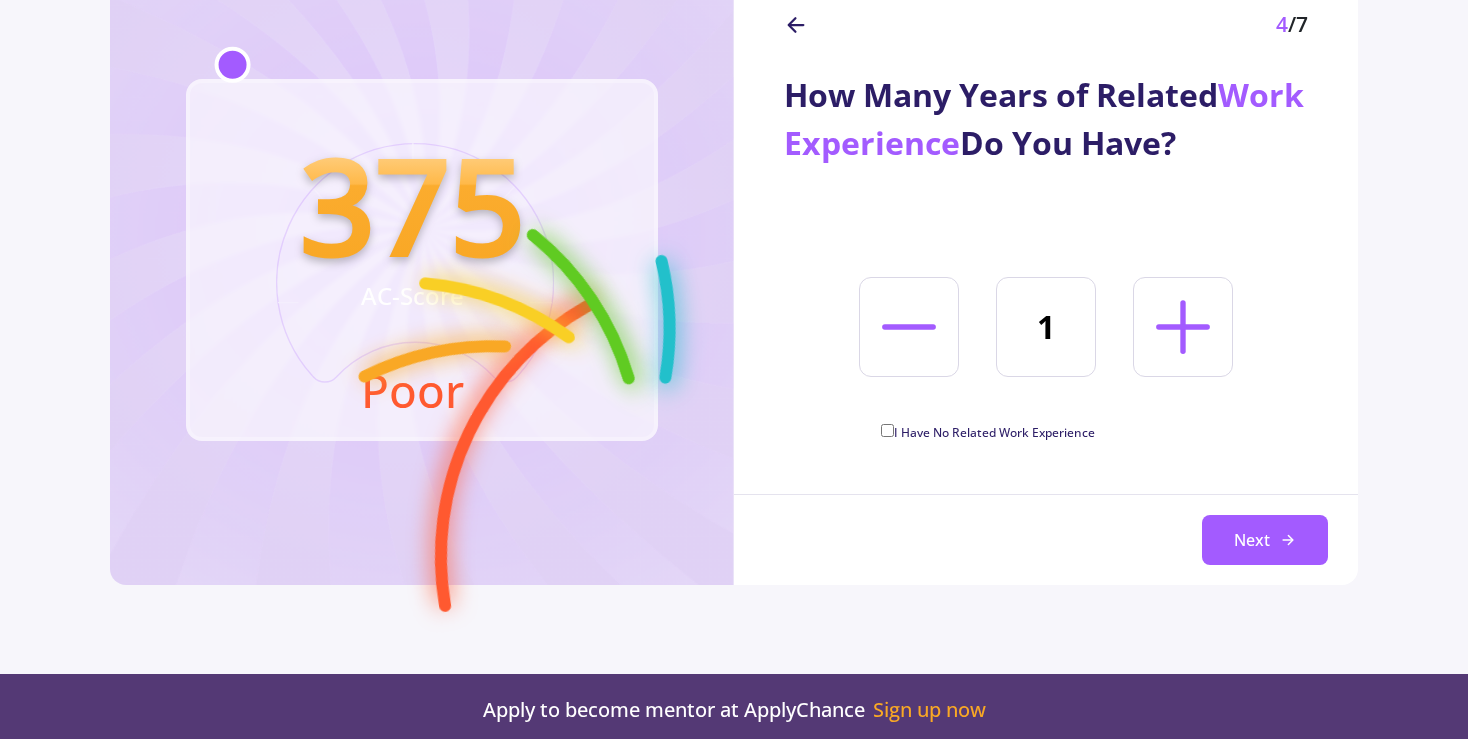 click 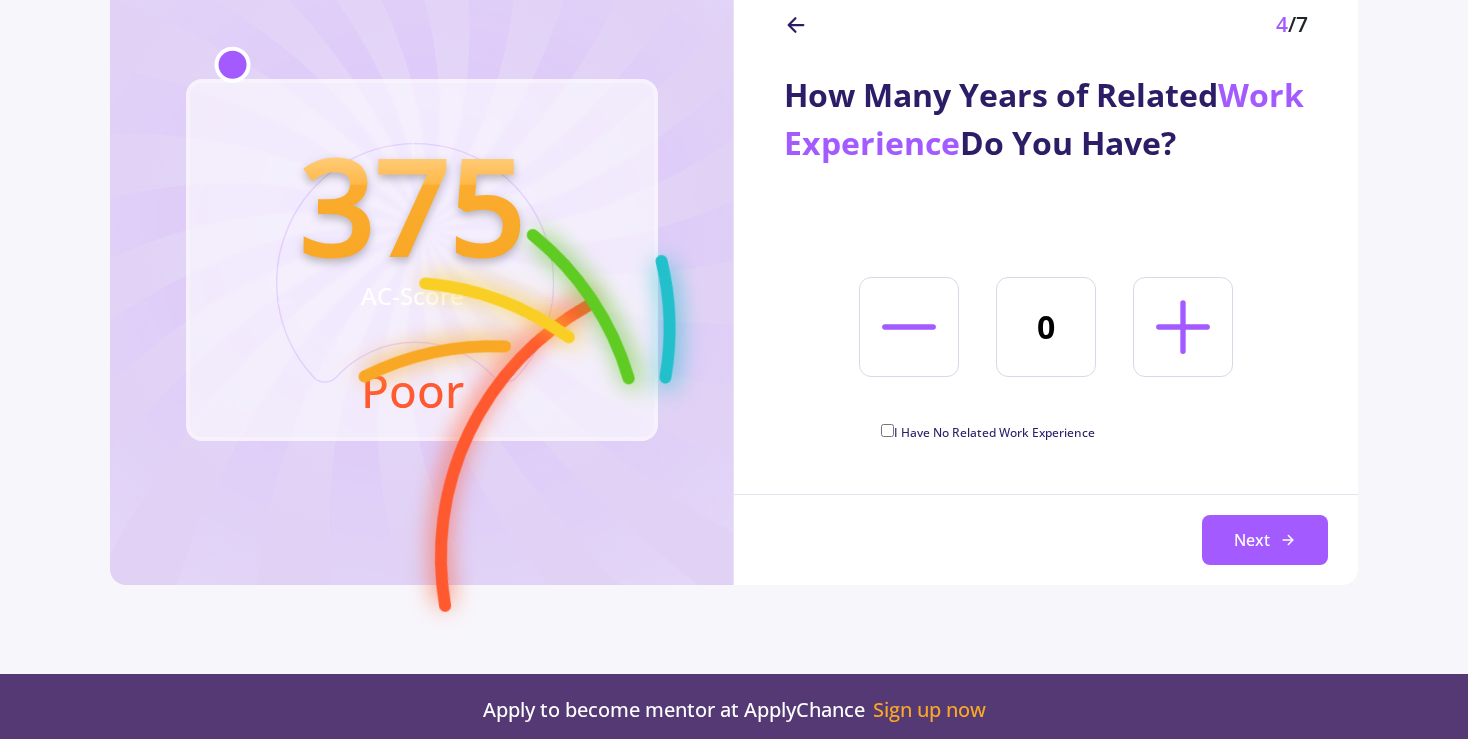click on "I Have No Related Work Experience" 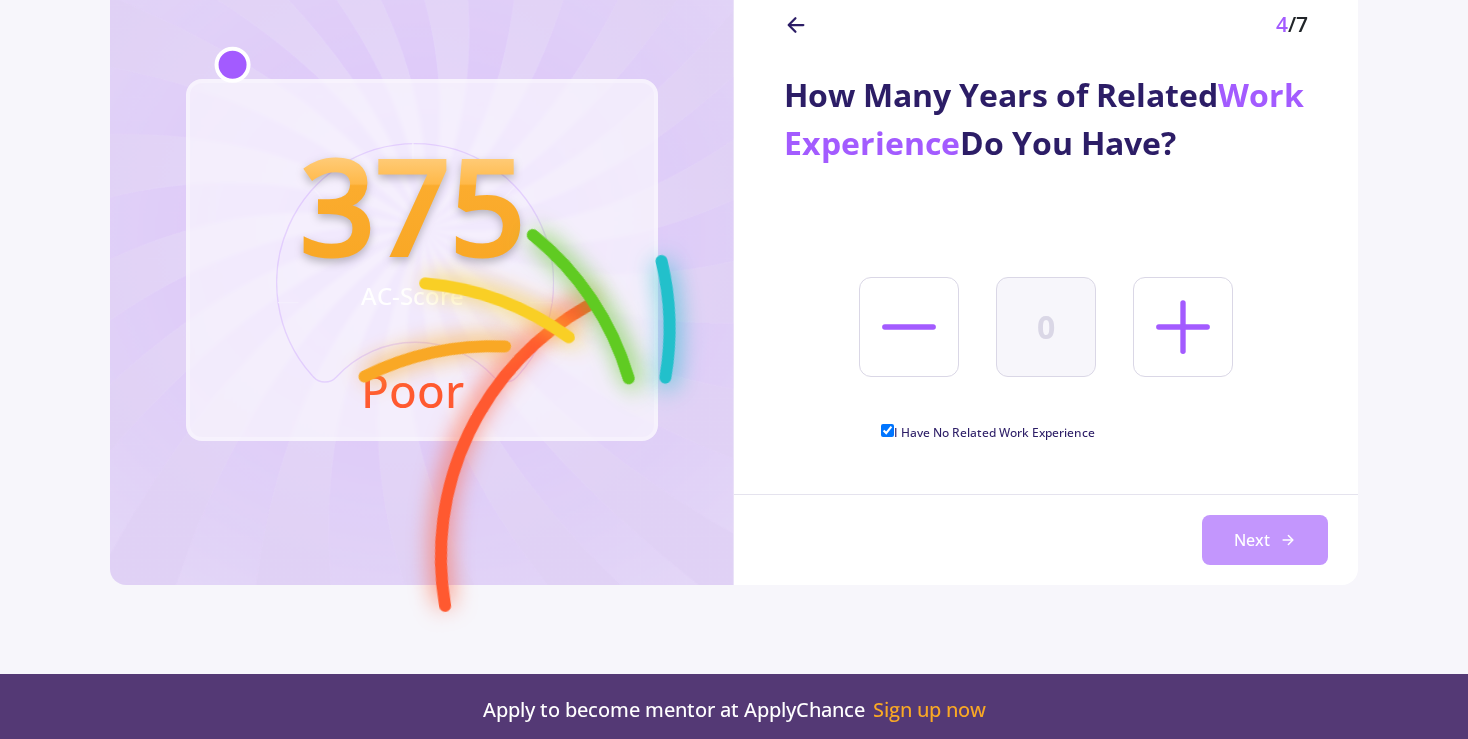click 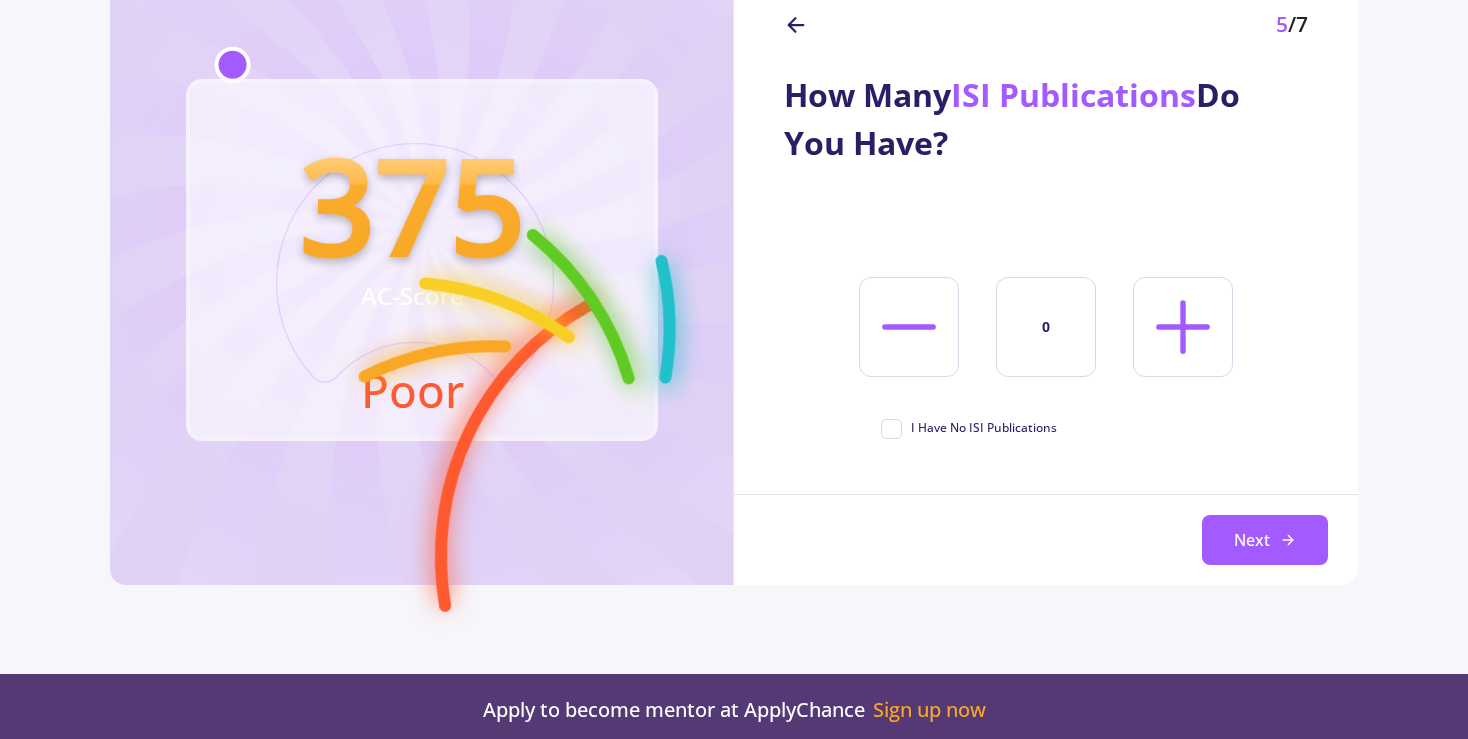 click 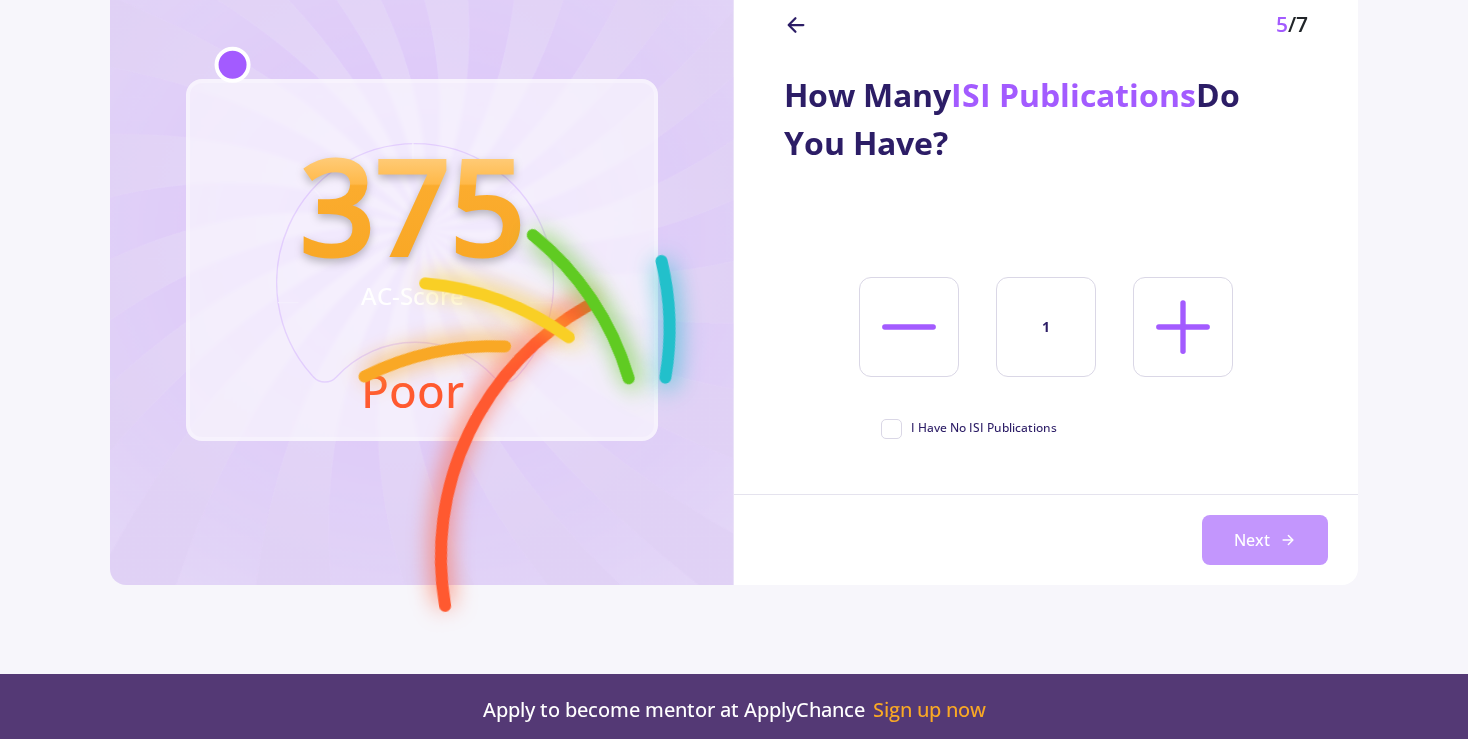 click on "Next" 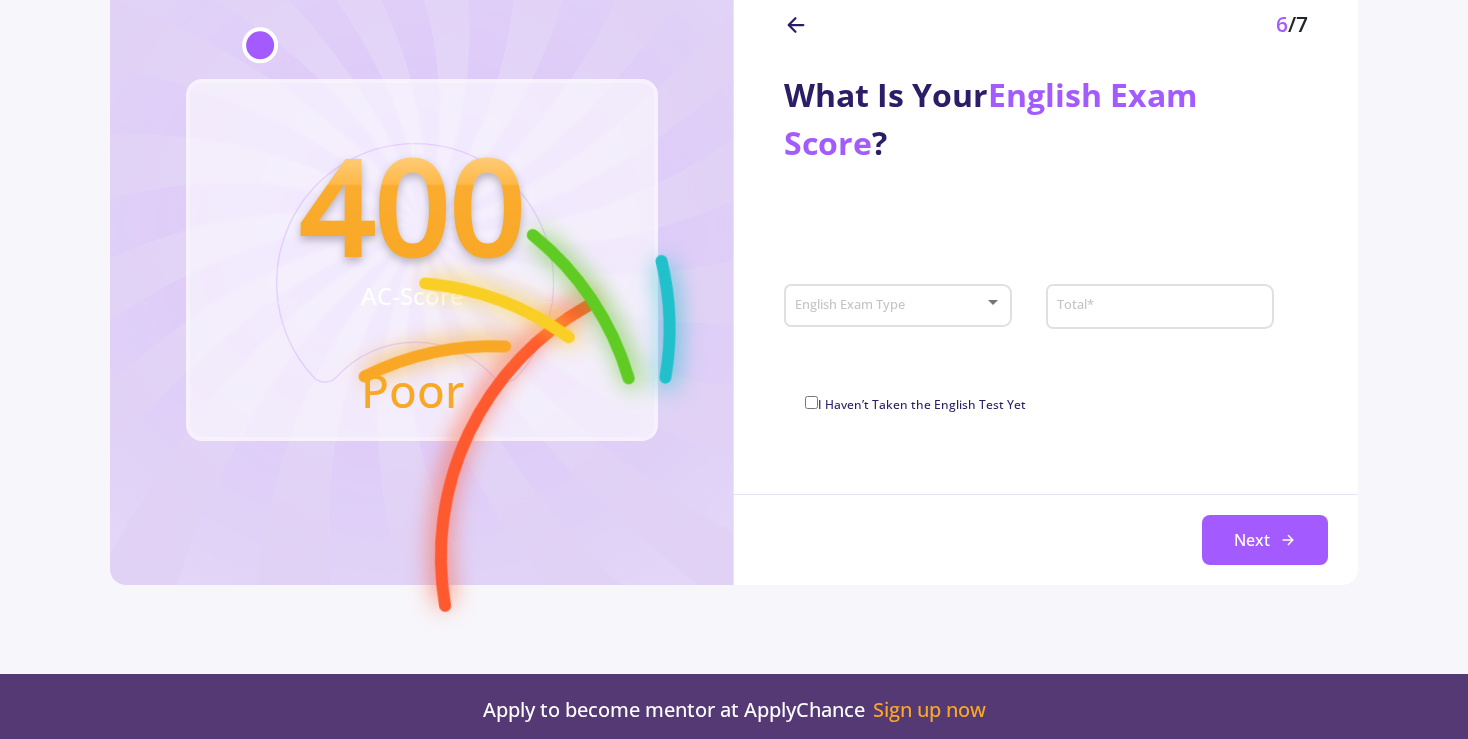 click on "English Exam Type" 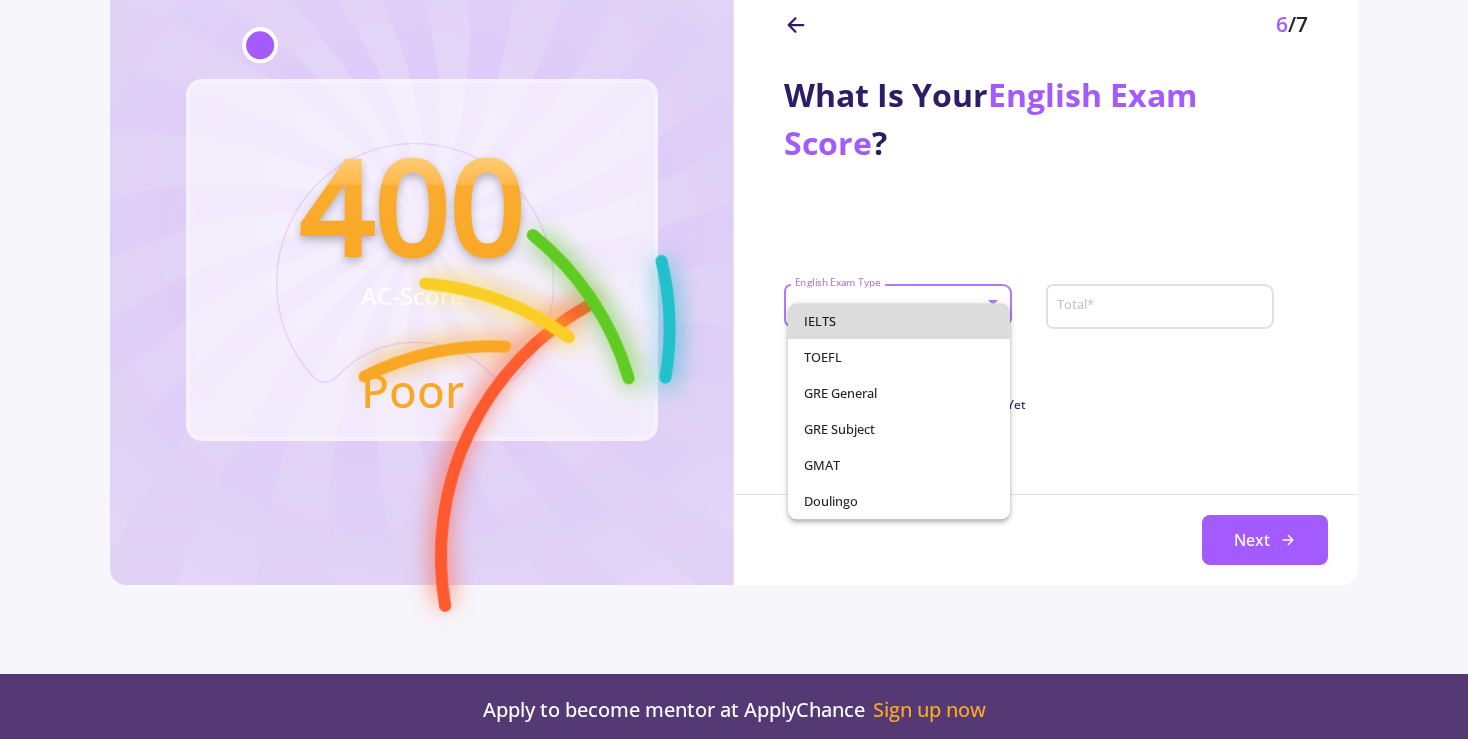 click on "IELTS" at bounding box center (899, 321) 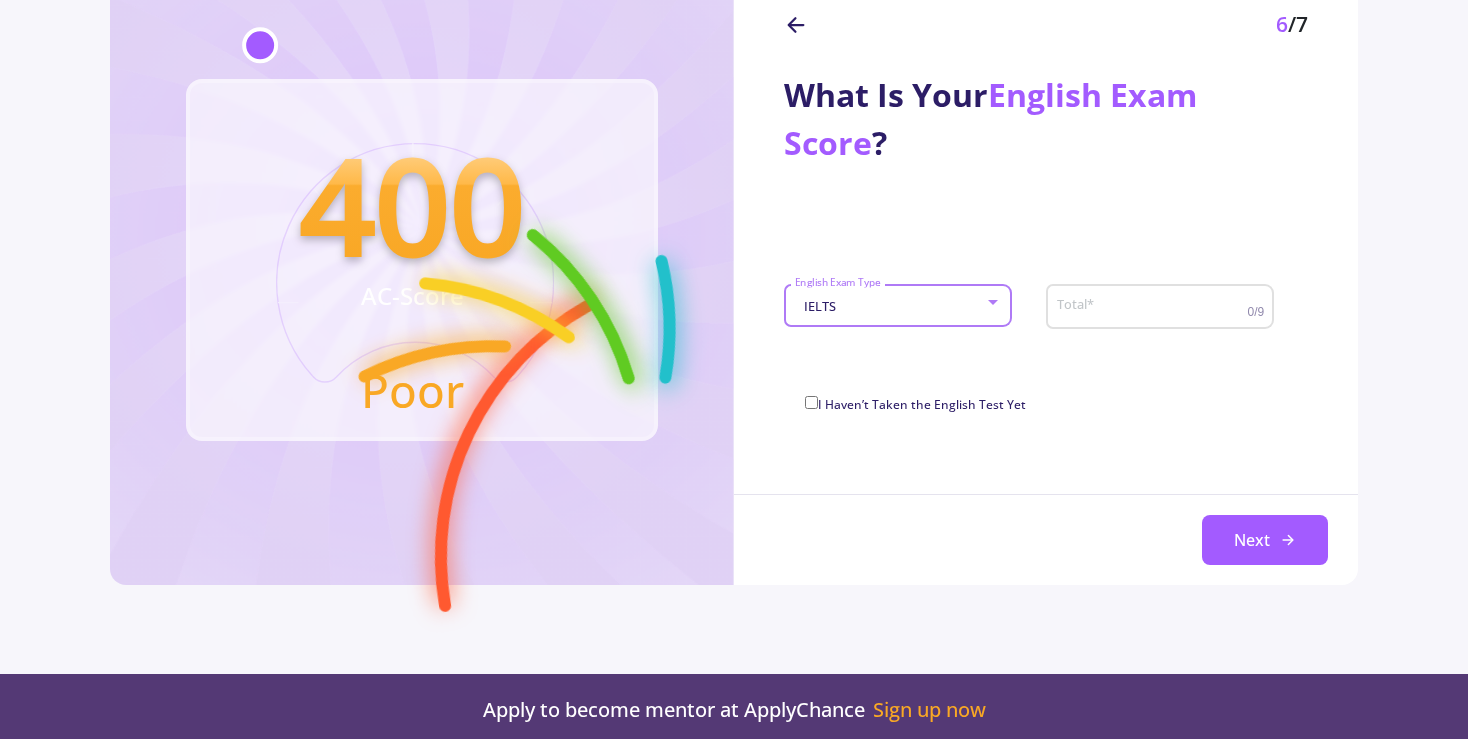 click on "Total  *" 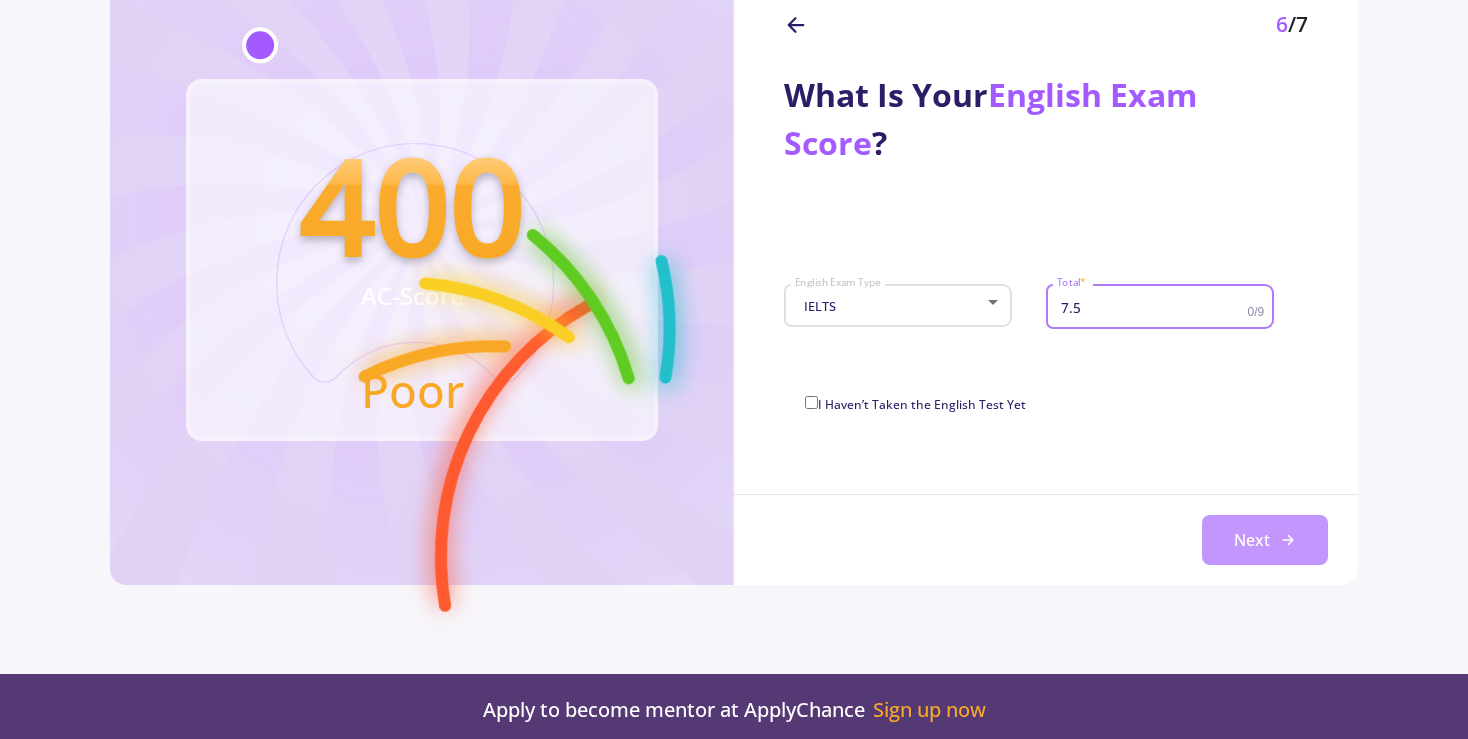 type on "7.5" 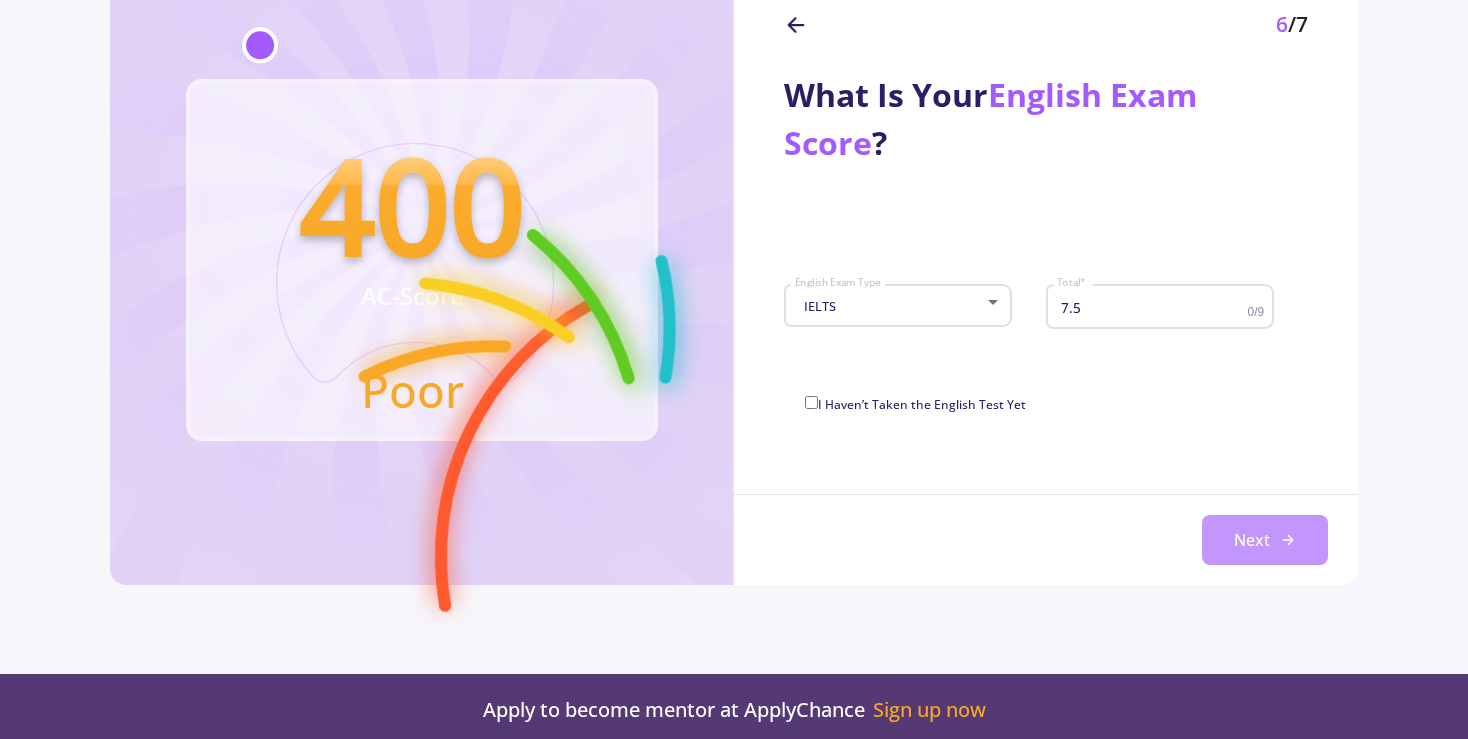 click on "Next" 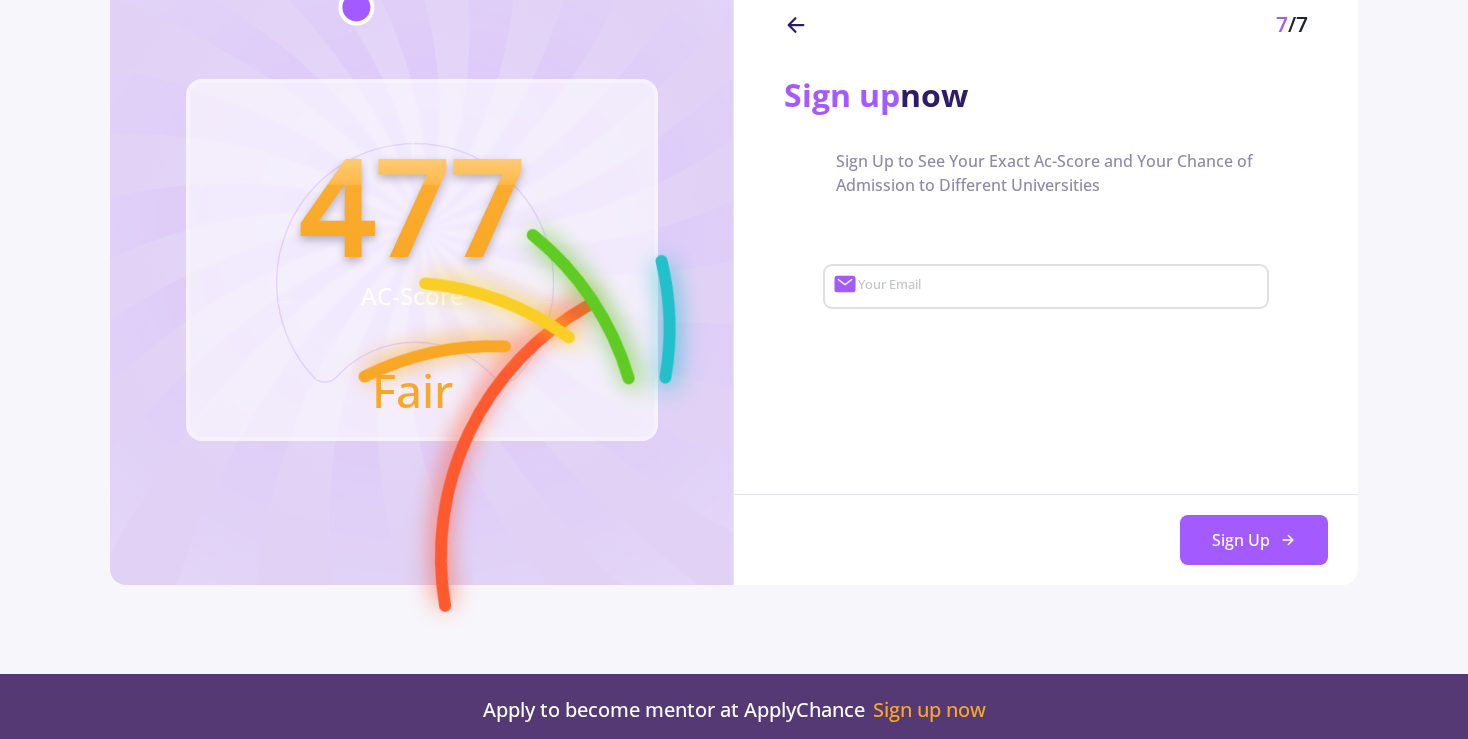 click on "Your Email" 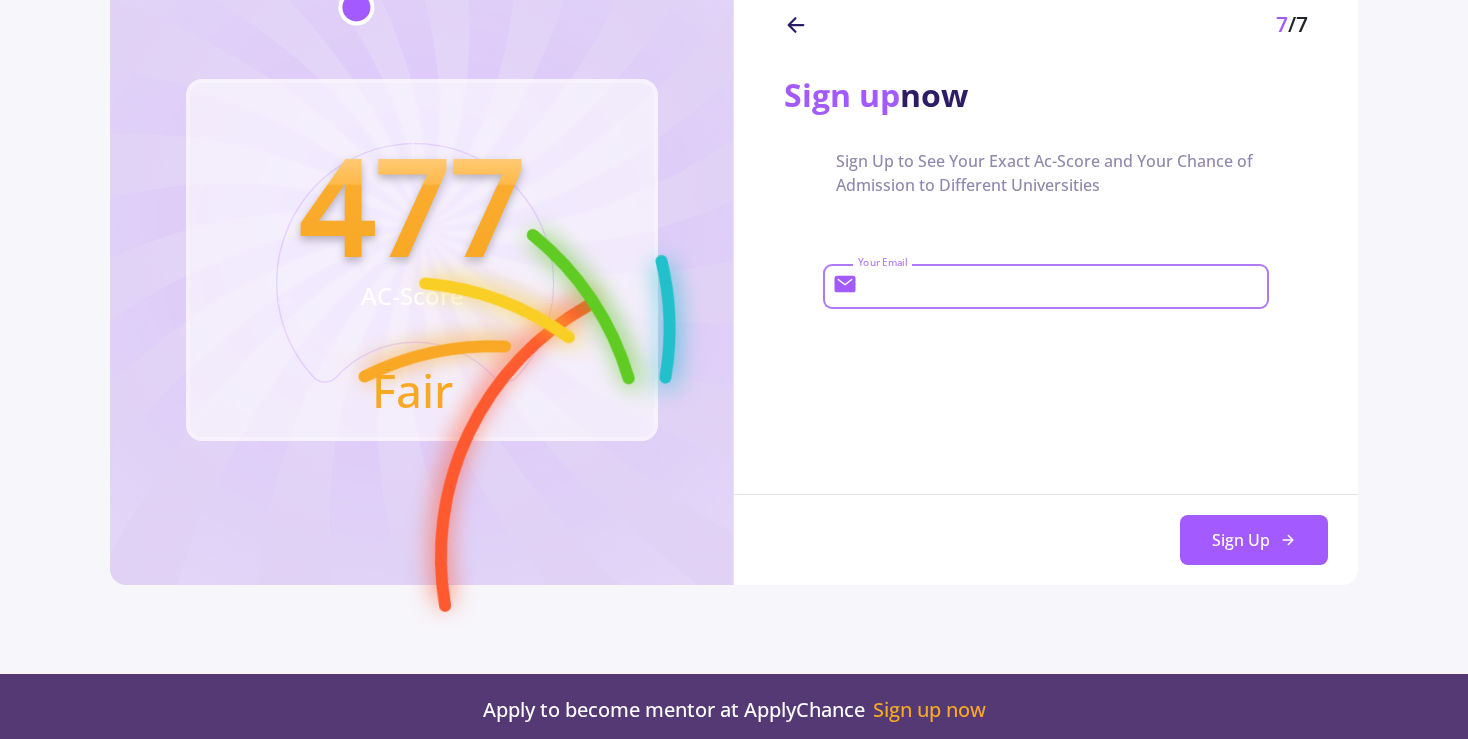 click on "Your Email" at bounding box center [1060, 287] 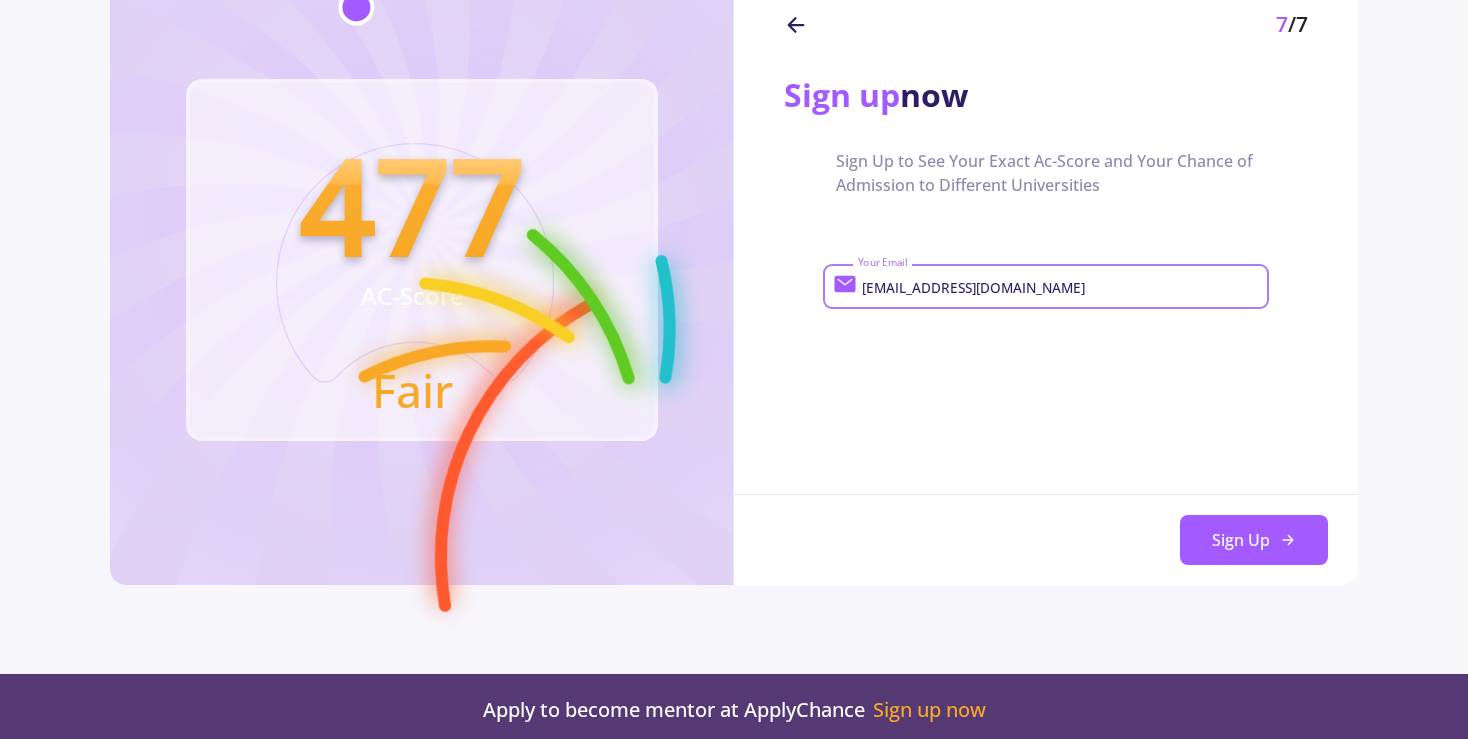 type on "[EMAIL_ADDRESS][DOMAIN_NAME]" 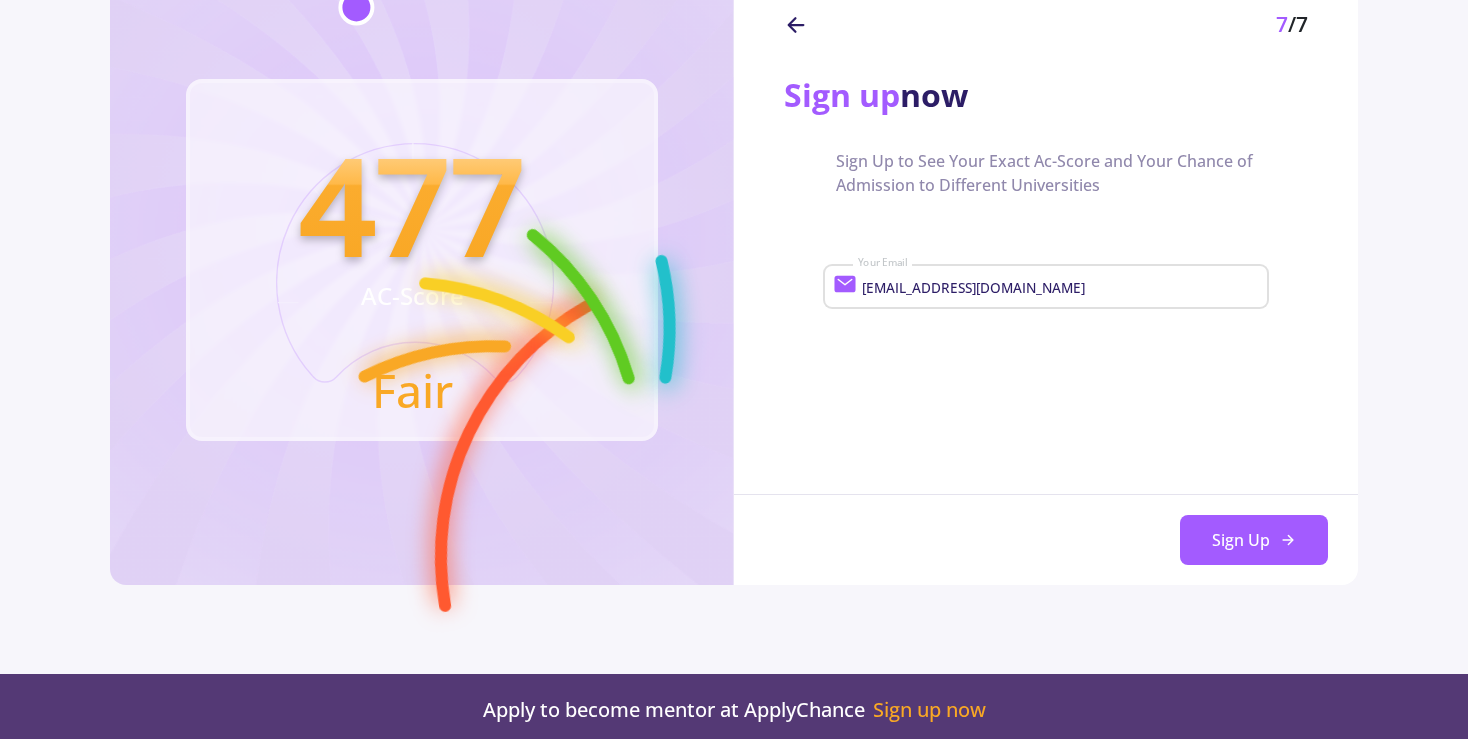 click on "Sign Up" 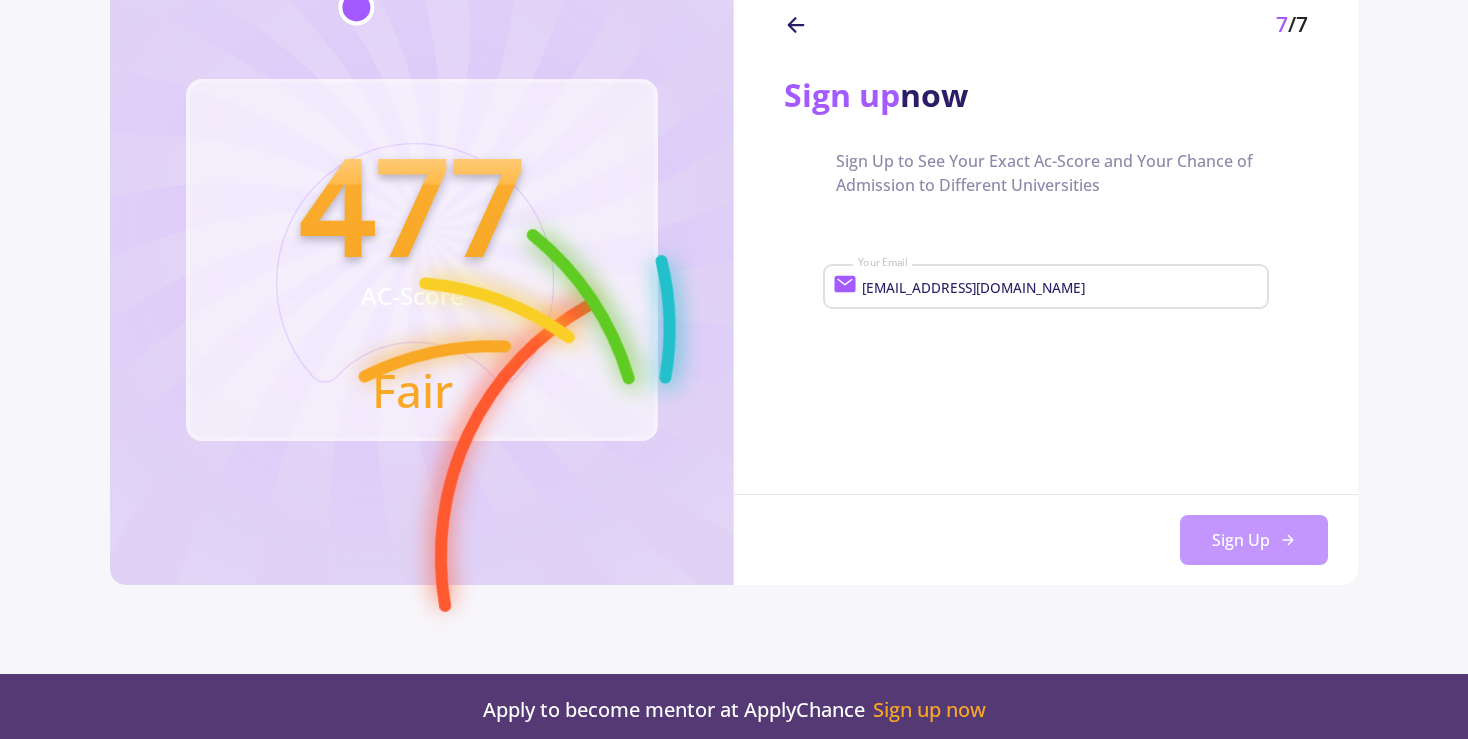 click on "Sign Up" 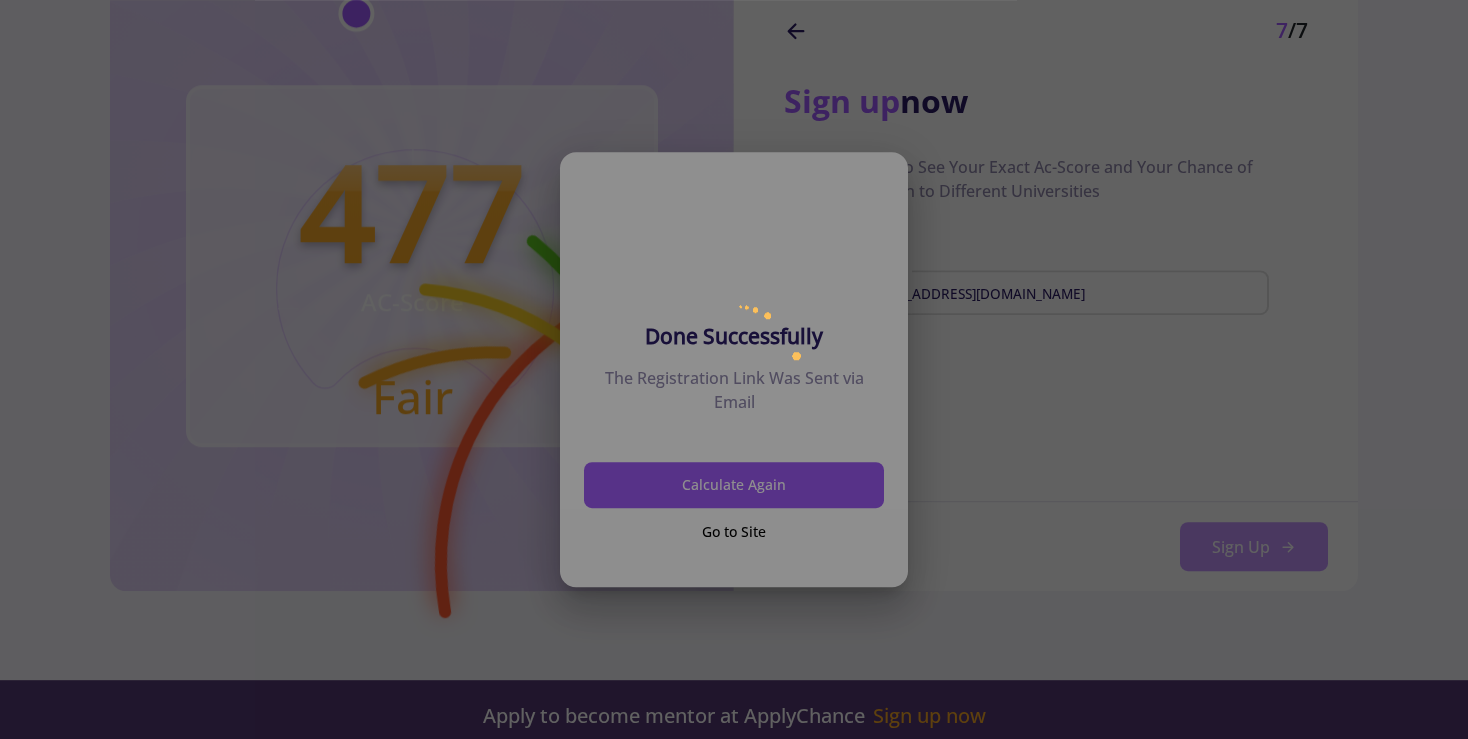 scroll, scrollTop: 0, scrollLeft: 0, axis: both 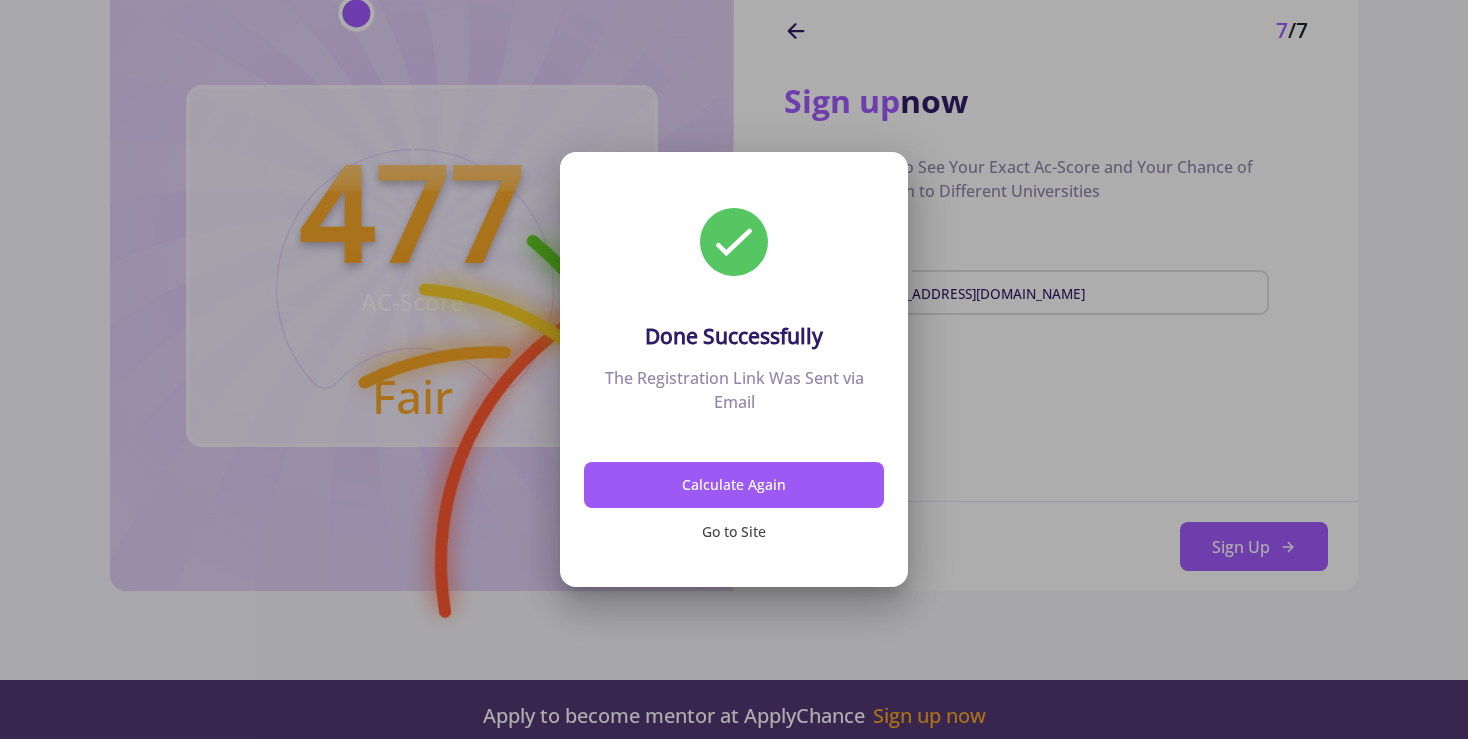 click on "Go to Site" at bounding box center (734, 531) 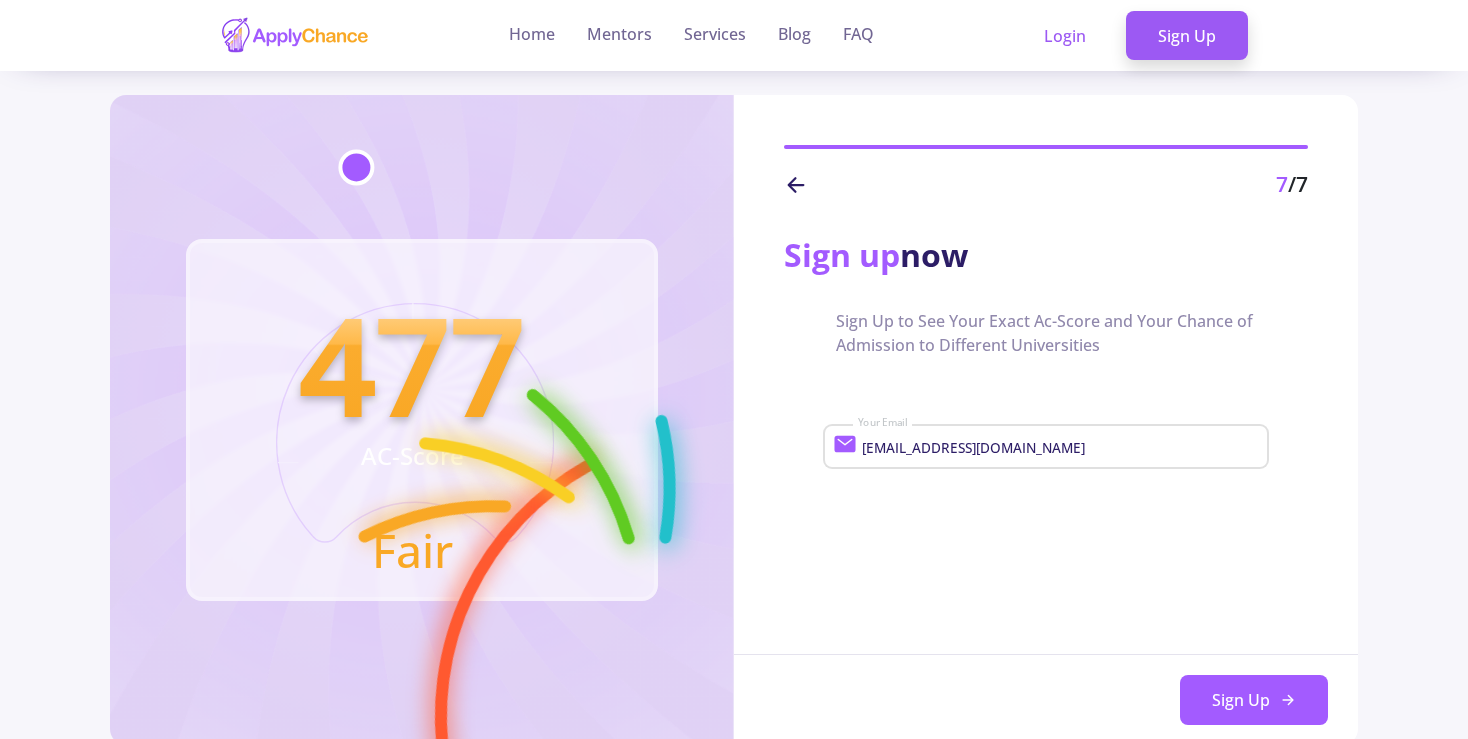 scroll, scrollTop: 152, scrollLeft: 0, axis: vertical 